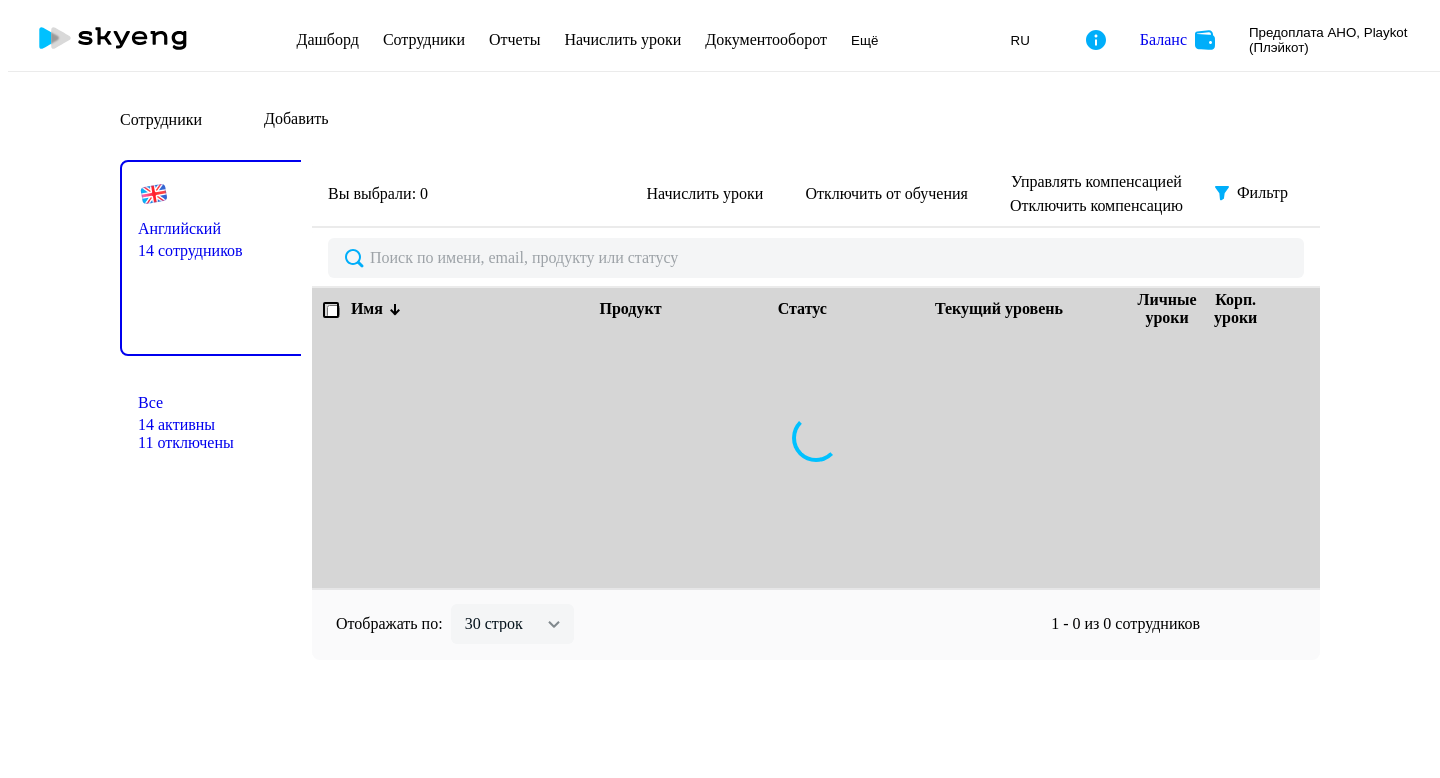 scroll, scrollTop: 0, scrollLeft: 0, axis: both 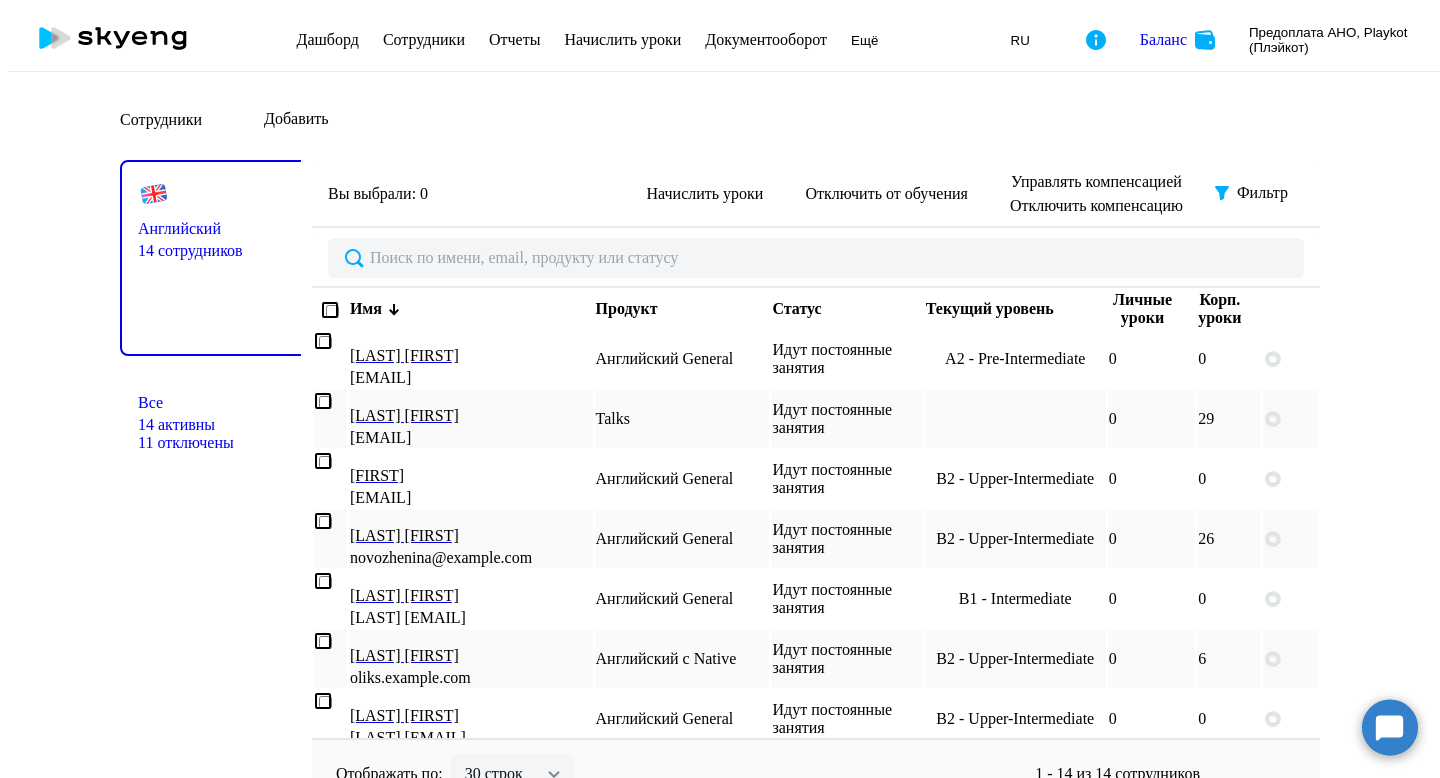 click on "Начислить уроки" at bounding box center [622, 39] 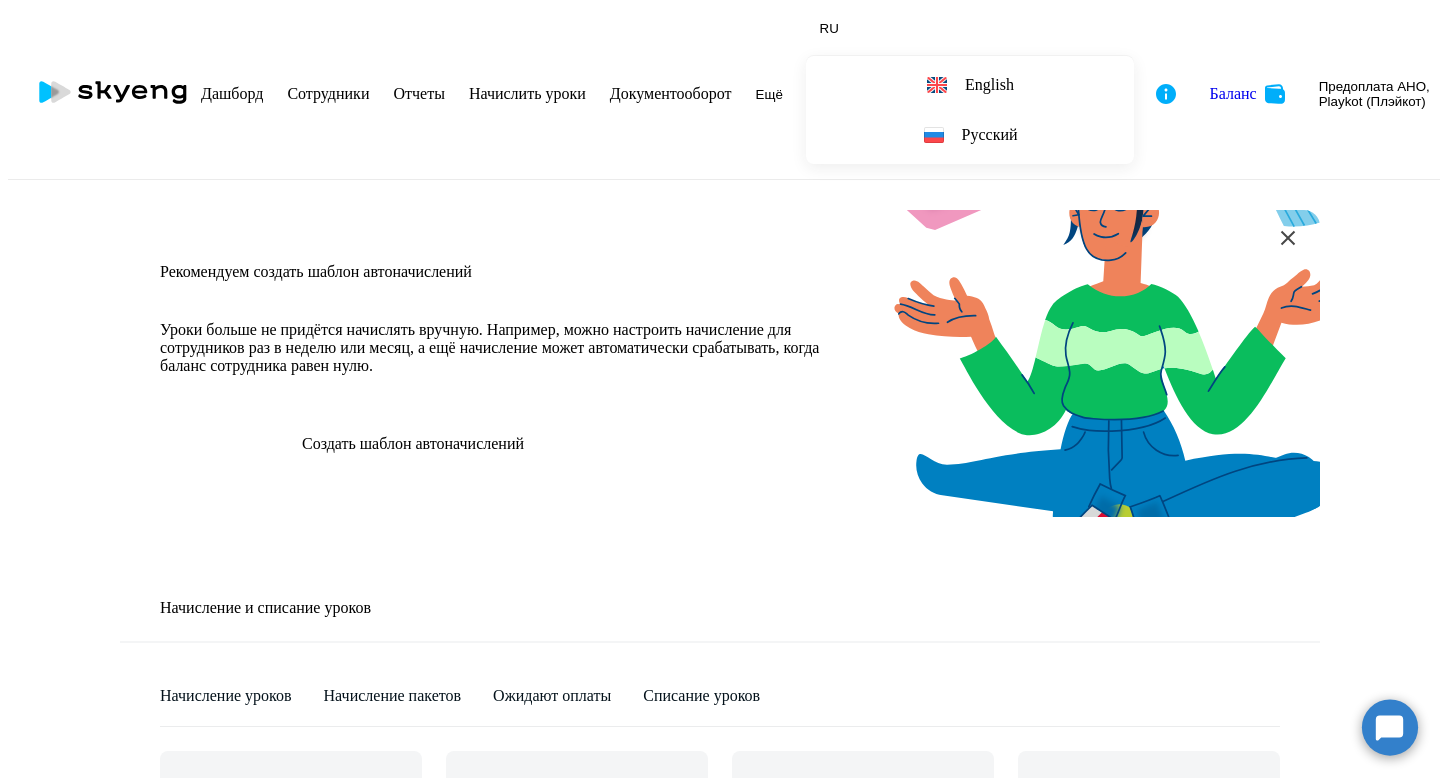 click on "Баланс" at bounding box center (1233, 94) 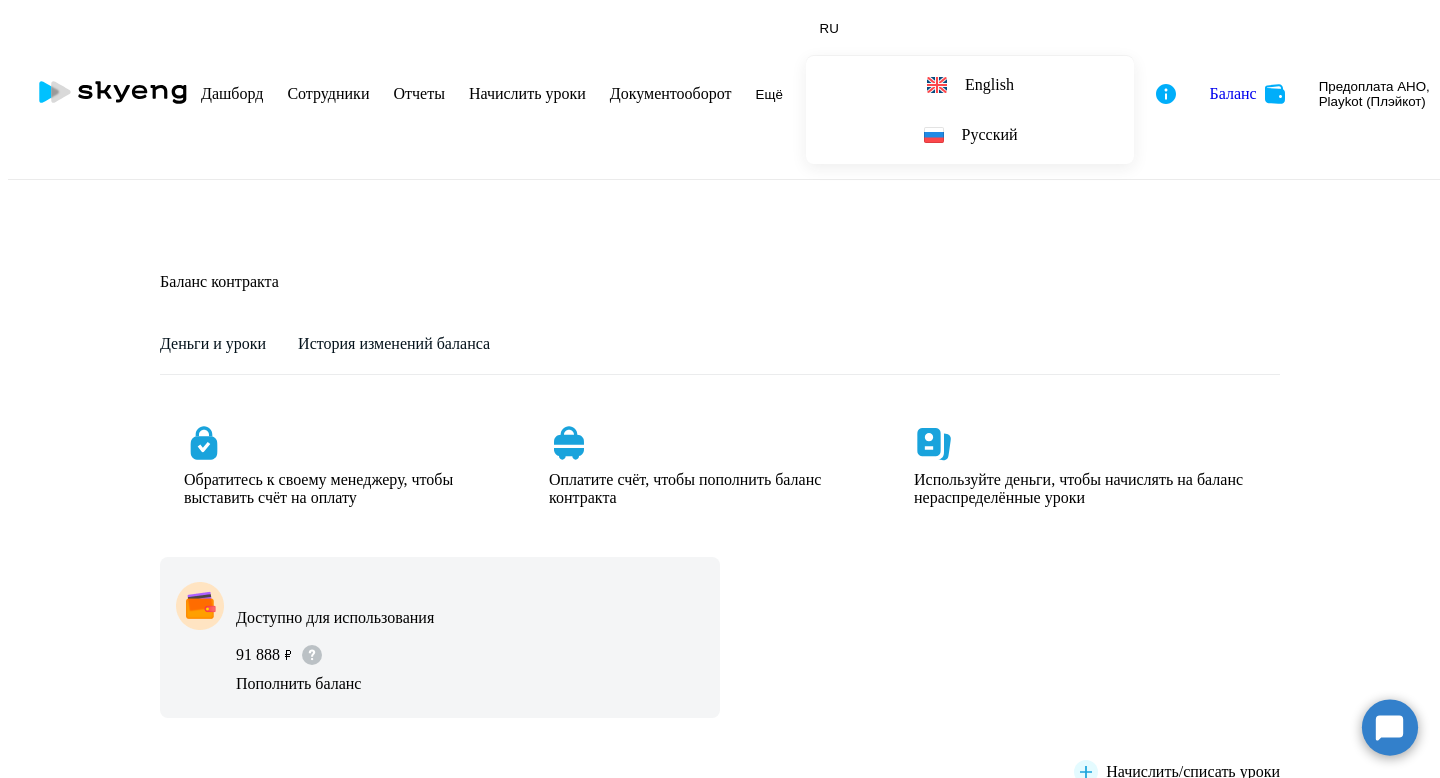scroll, scrollTop: 154, scrollLeft: 0, axis: vertical 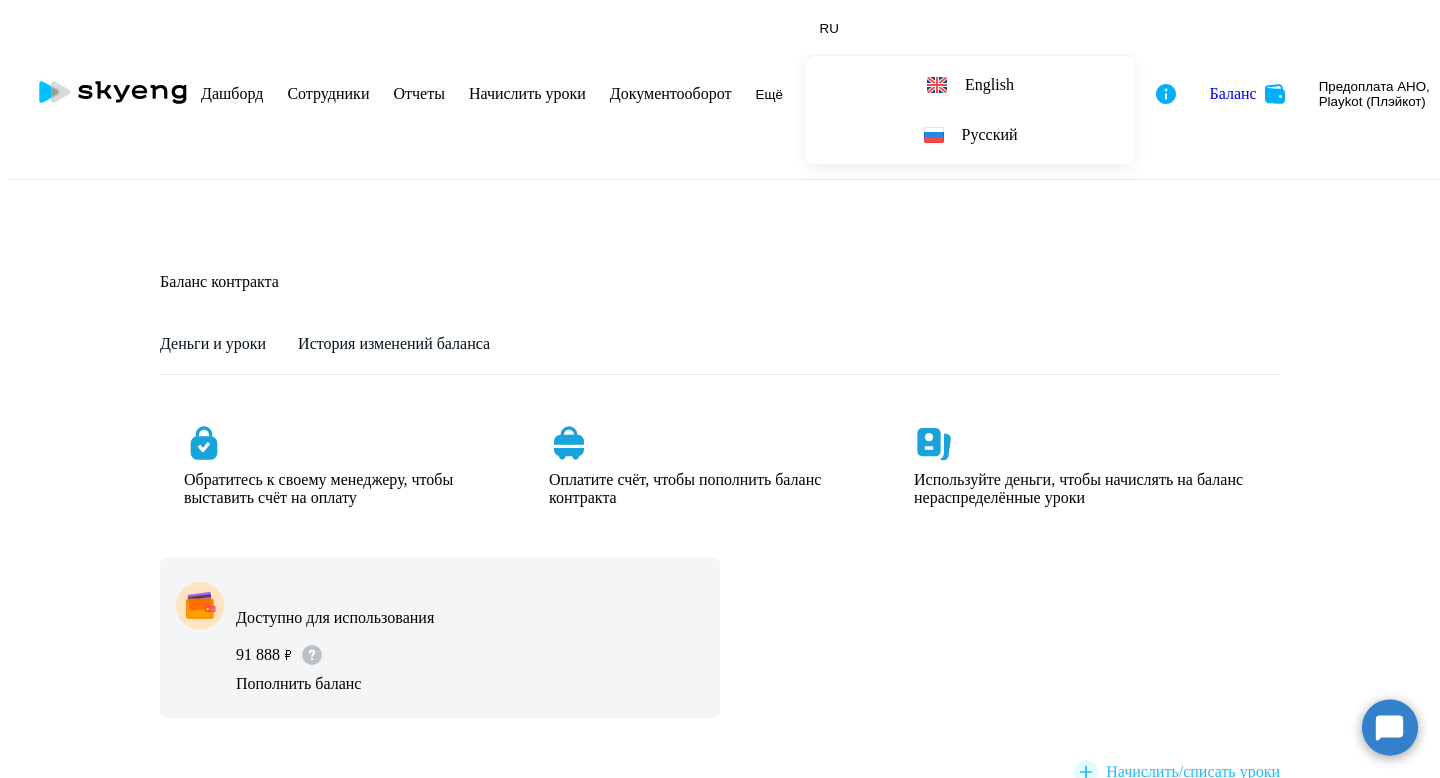 click on "Начислить/списать уроки" at bounding box center [1193, 772] 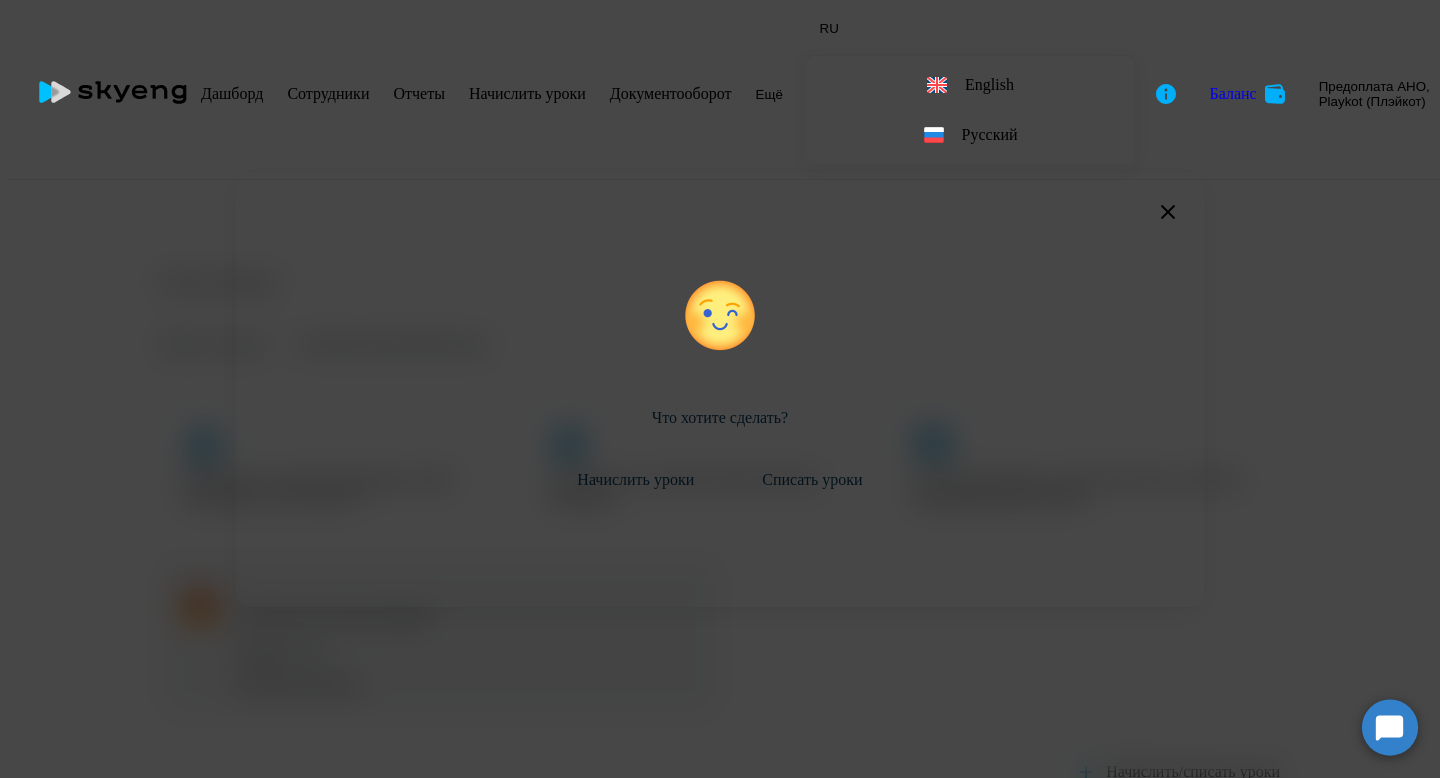 click on "Начислить уроки" at bounding box center (635, 480) 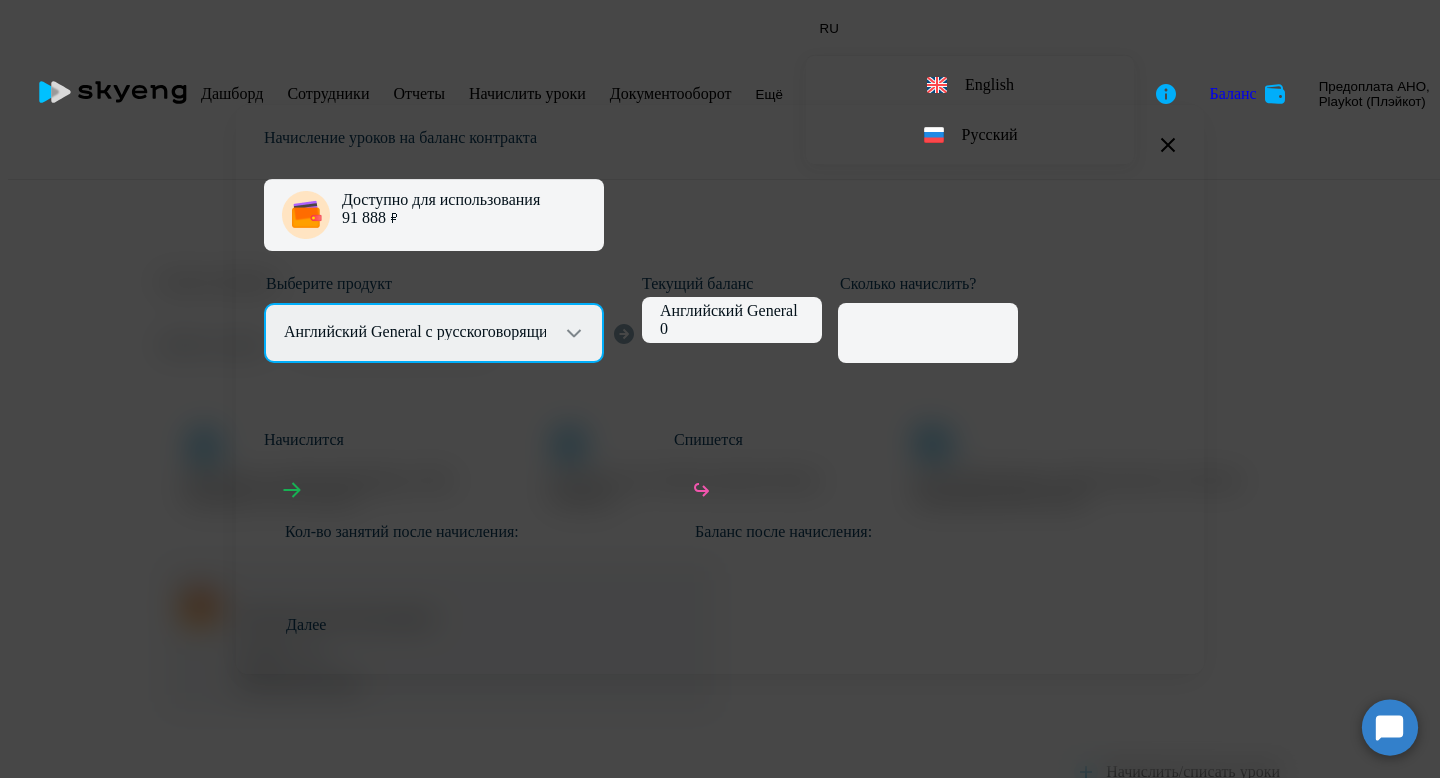 click on "Английский General с русскоговорящим преподавателем   Английский General с англоговорящим преподавателем   Премиум английский с русскоговорящим преподавателем   Talks 15 минутные разговоры на английском" at bounding box center (434, 333) 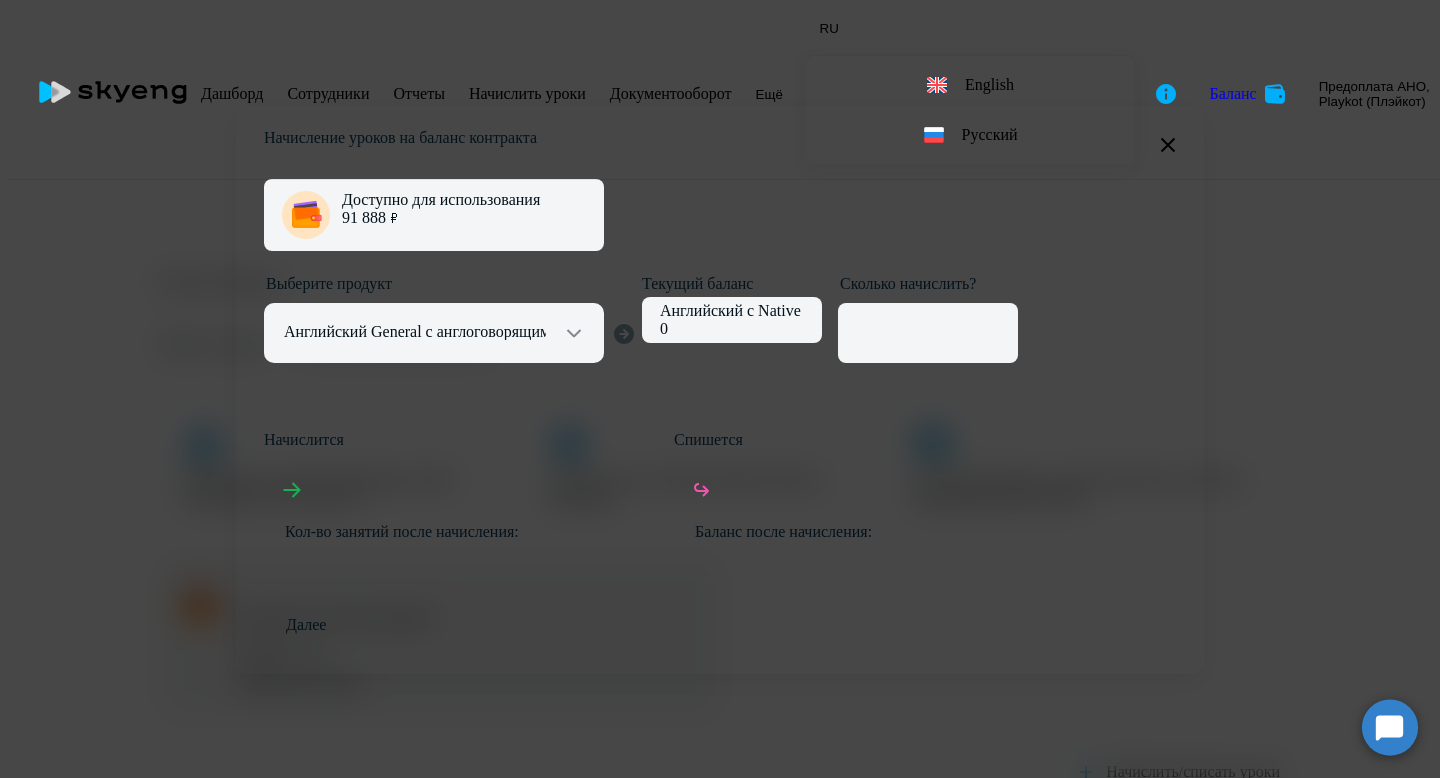 click on "0" at bounding box center (730, 329) 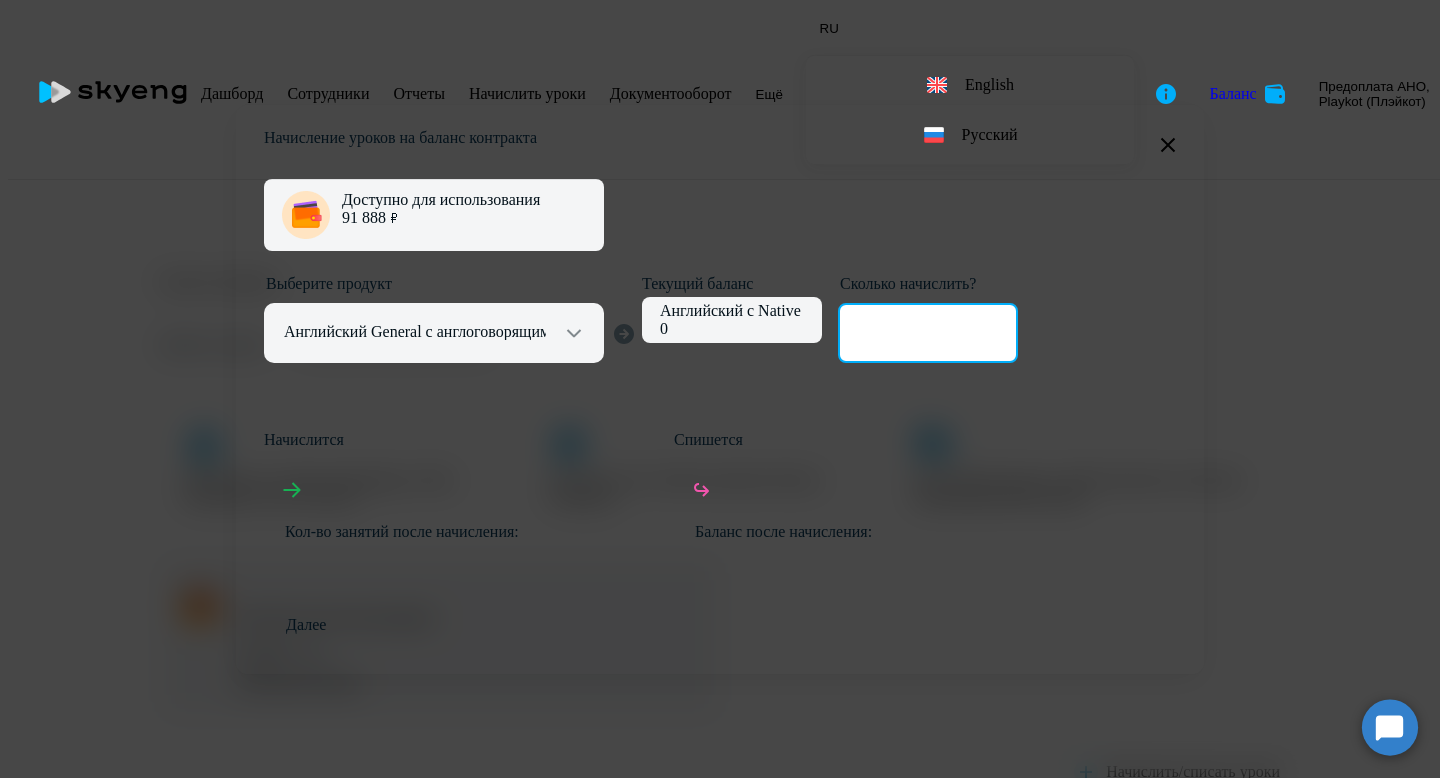 click at bounding box center [928, 333] 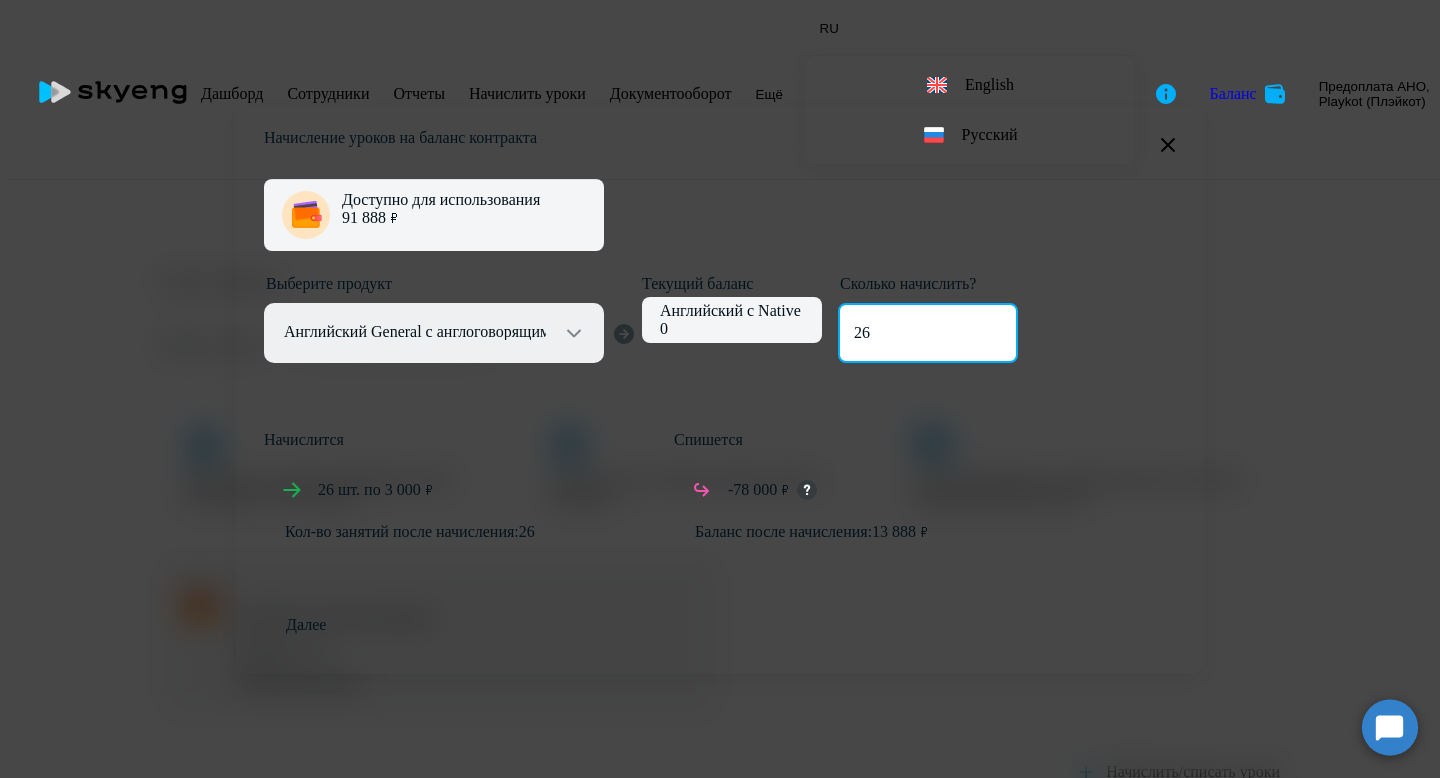 type on "26" 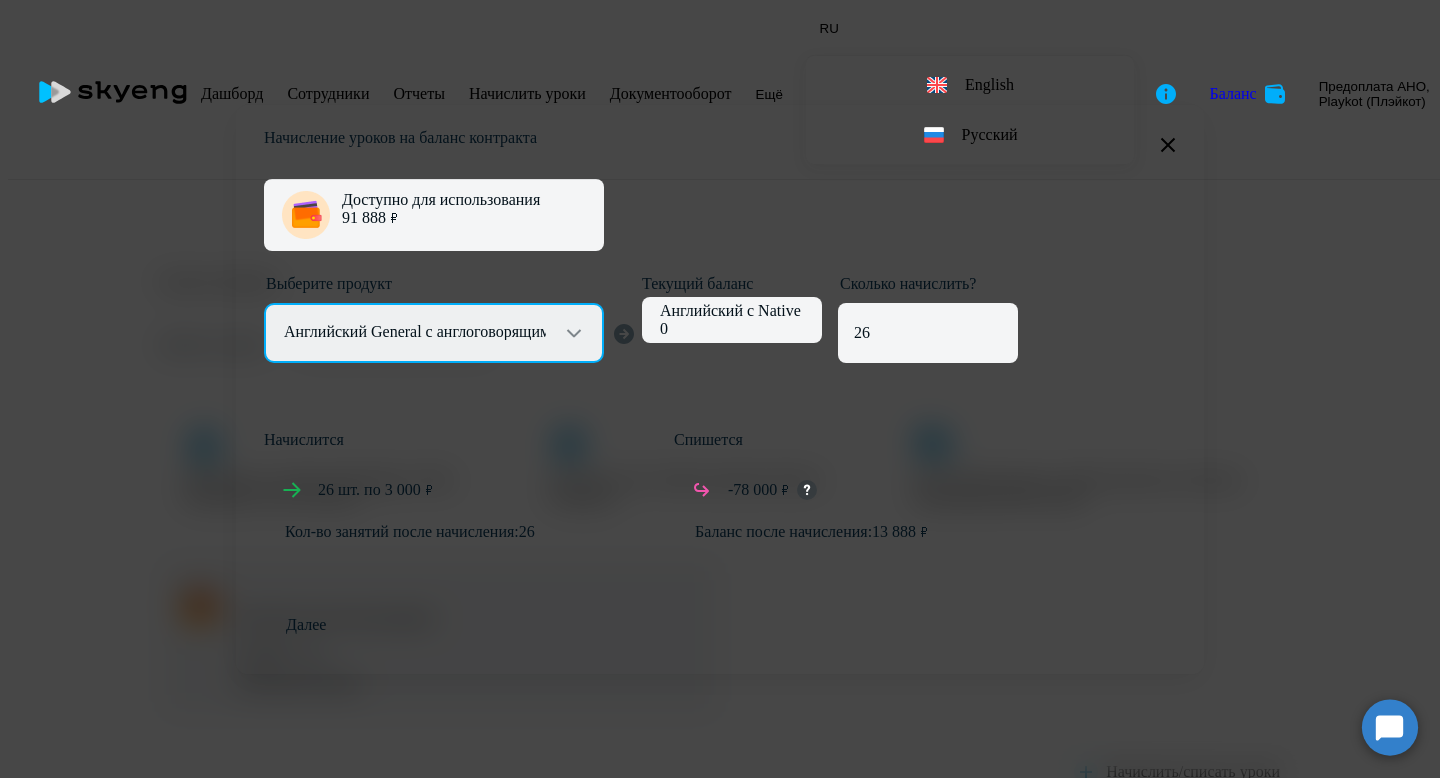 click on "Английский General с русскоговорящим преподавателем   Английский General с англоговорящим преподавателем   Премиум английский с русскоговорящим преподавателем   Talks 15 минутные разговоры на английском" at bounding box center (434, 333) 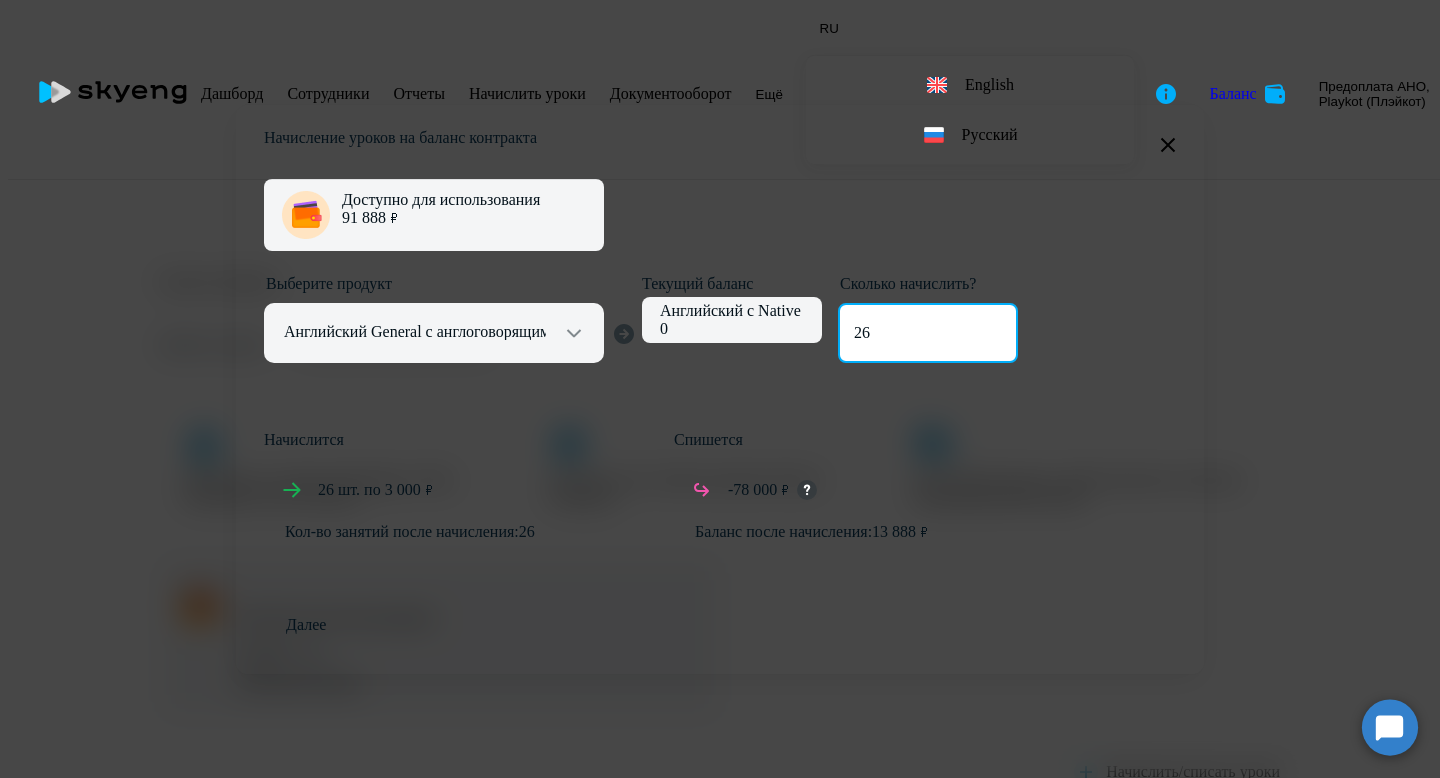 click on "26" at bounding box center [928, 333] 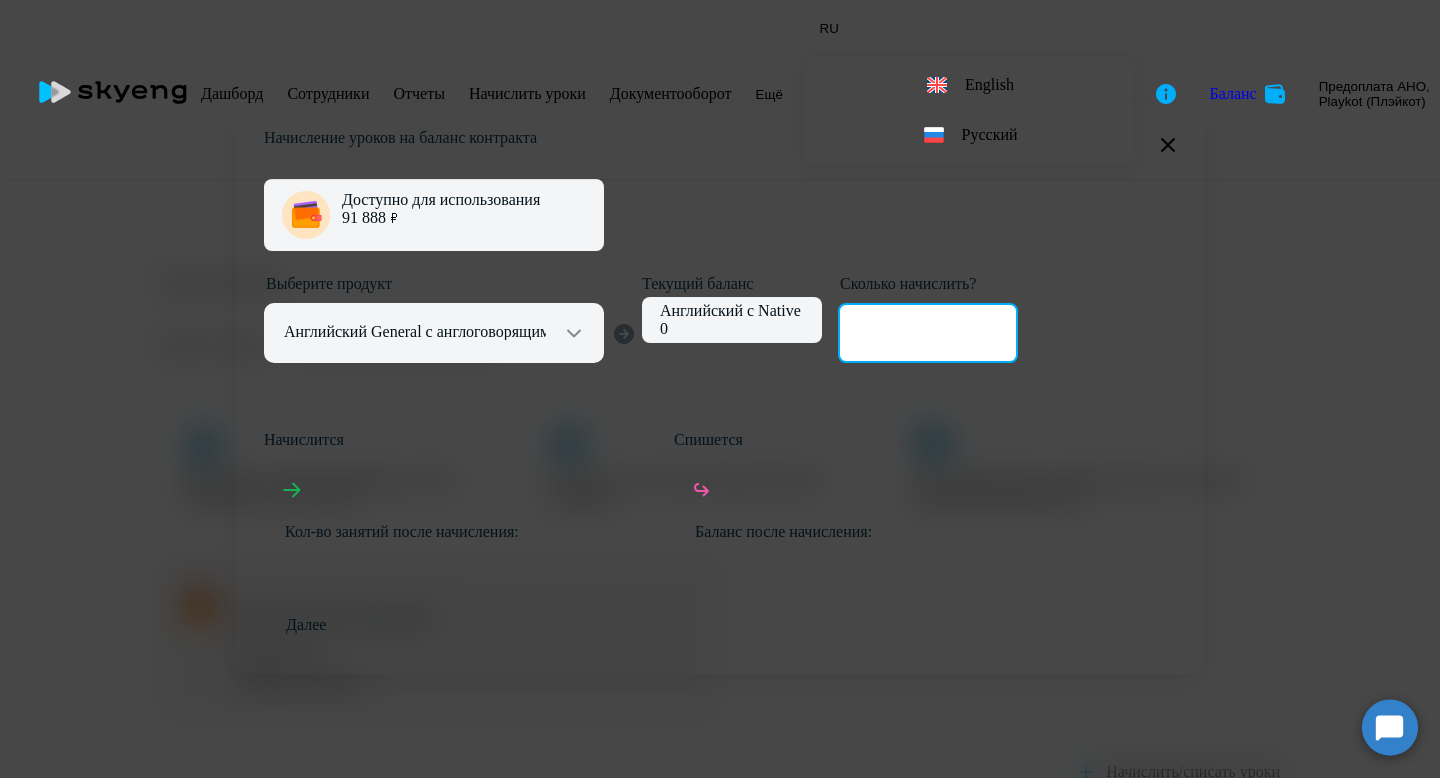 click at bounding box center (928, 333) 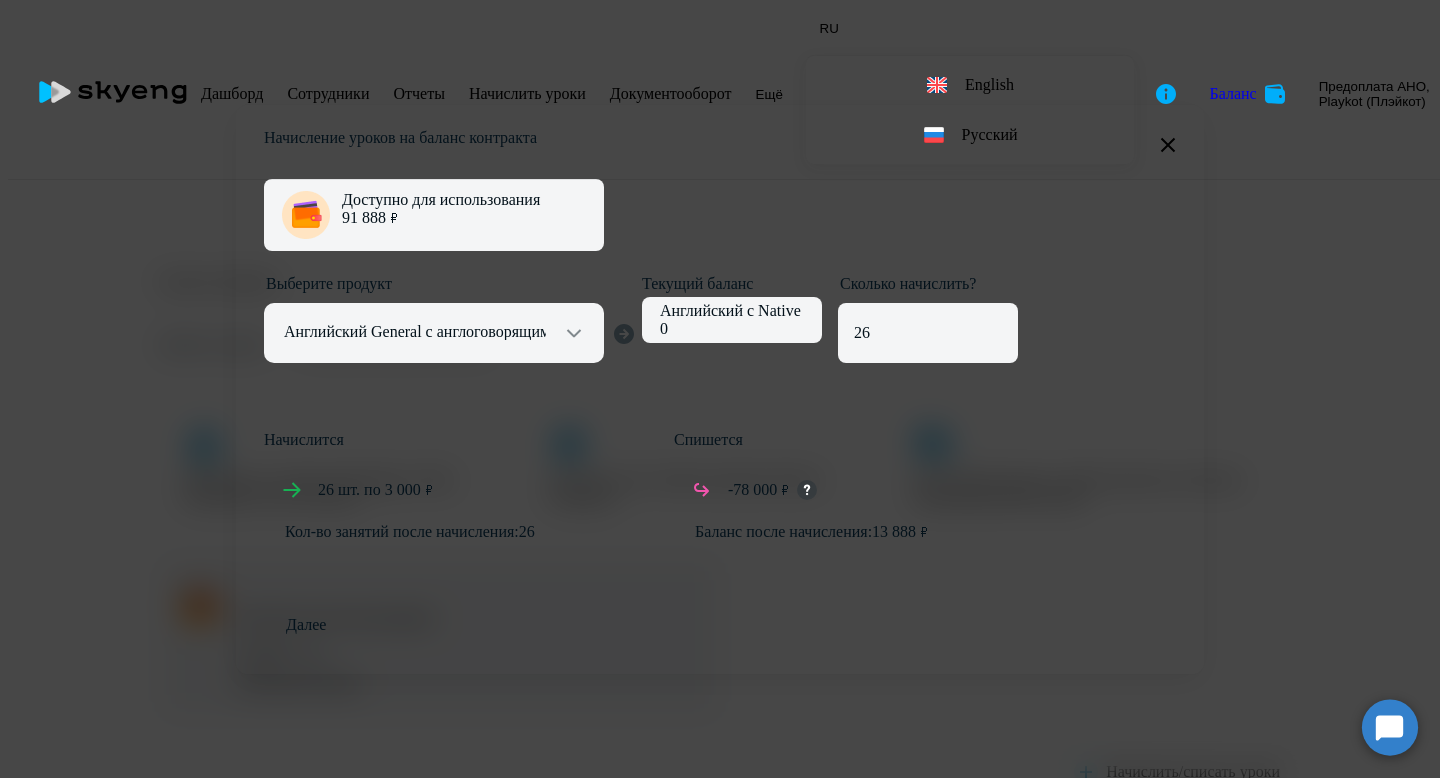 click on "Далее" at bounding box center [306, 625] 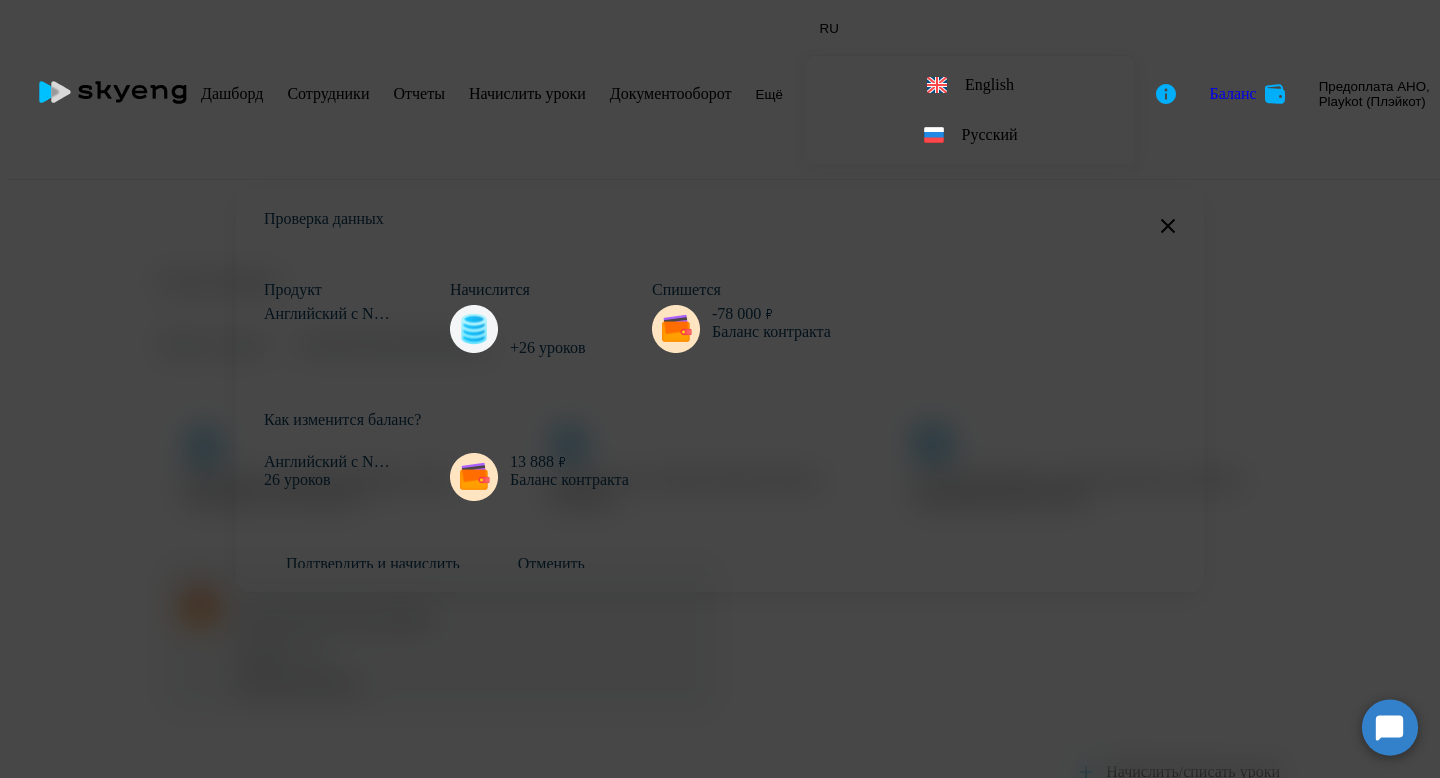 click on "Подтвердить и начислить" at bounding box center [373, 564] 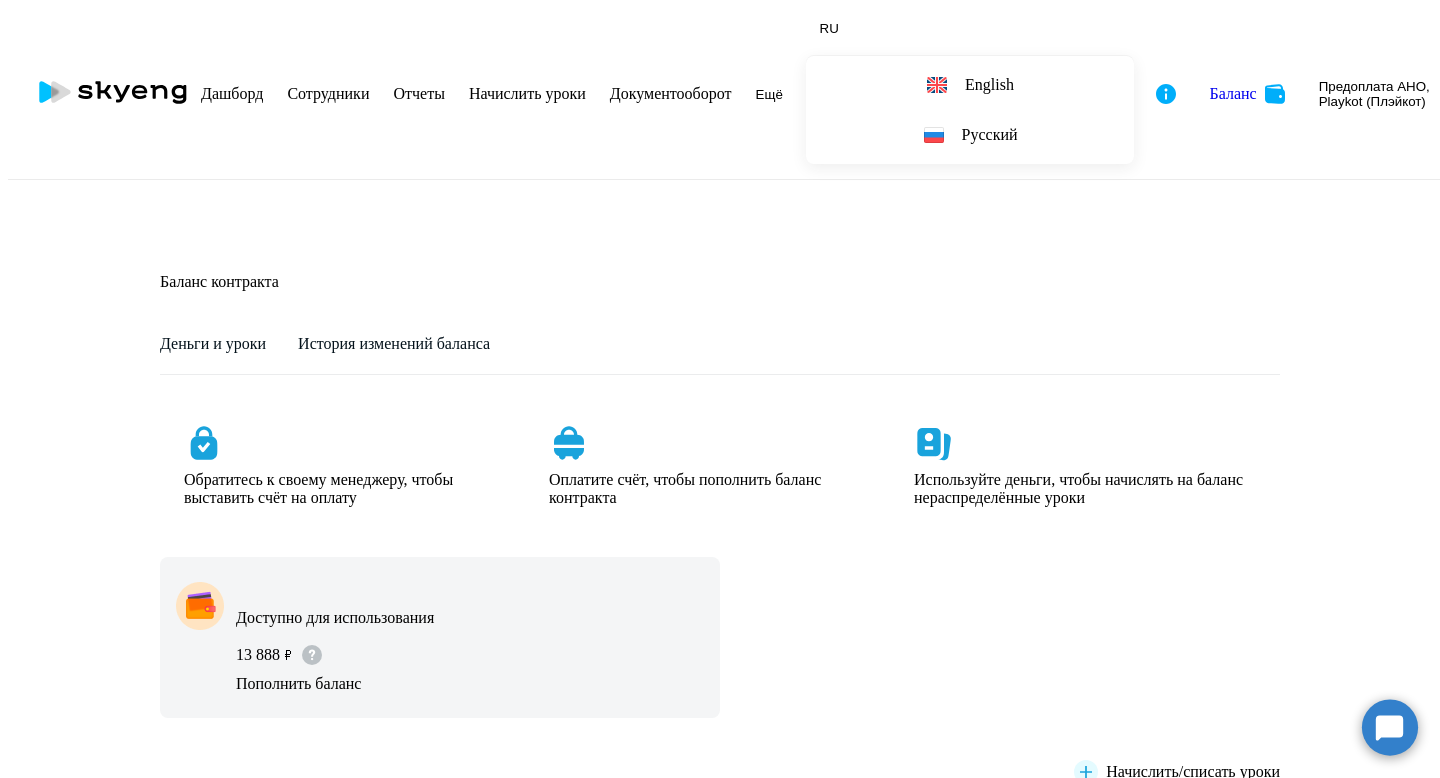click on "0" at bounding box center (247, 888) 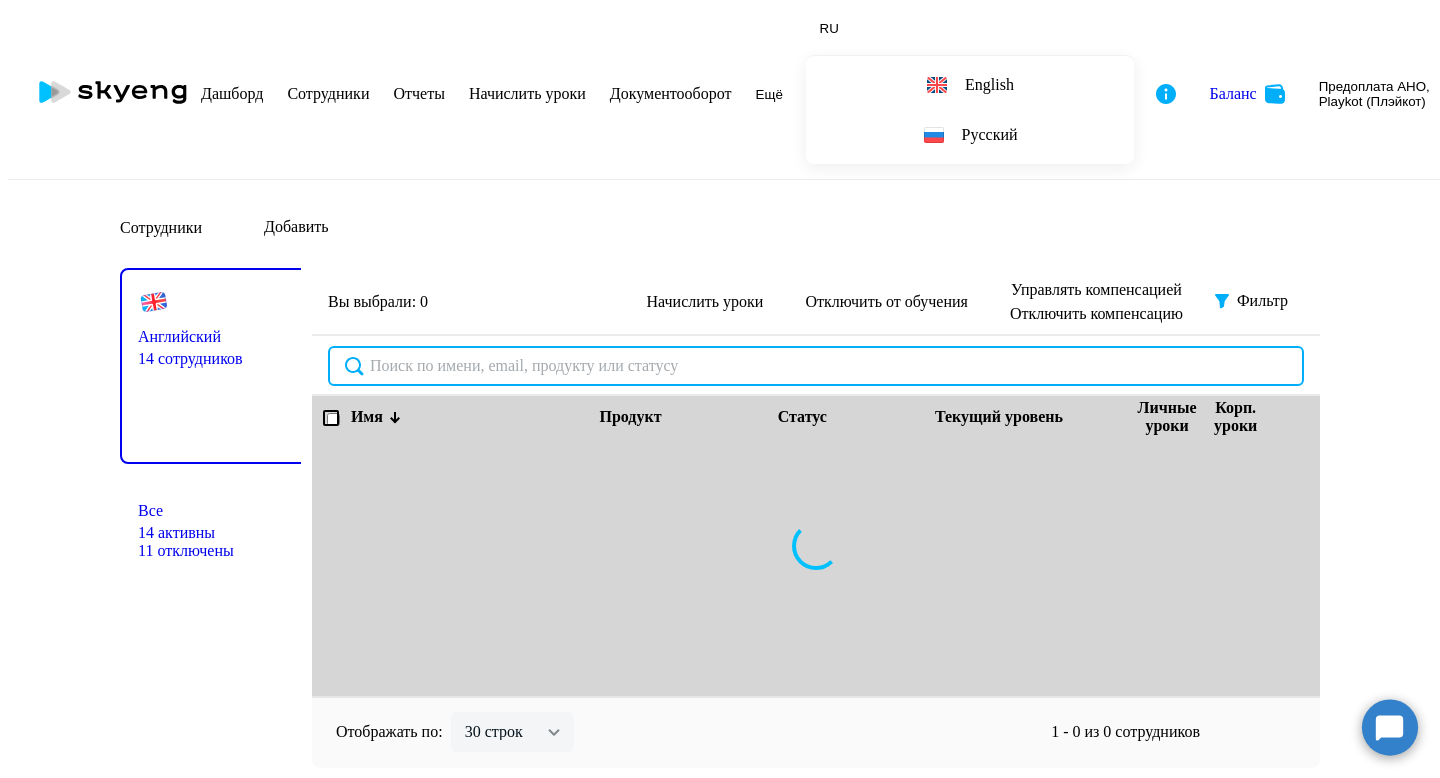 click at bounding box center [816, 366] 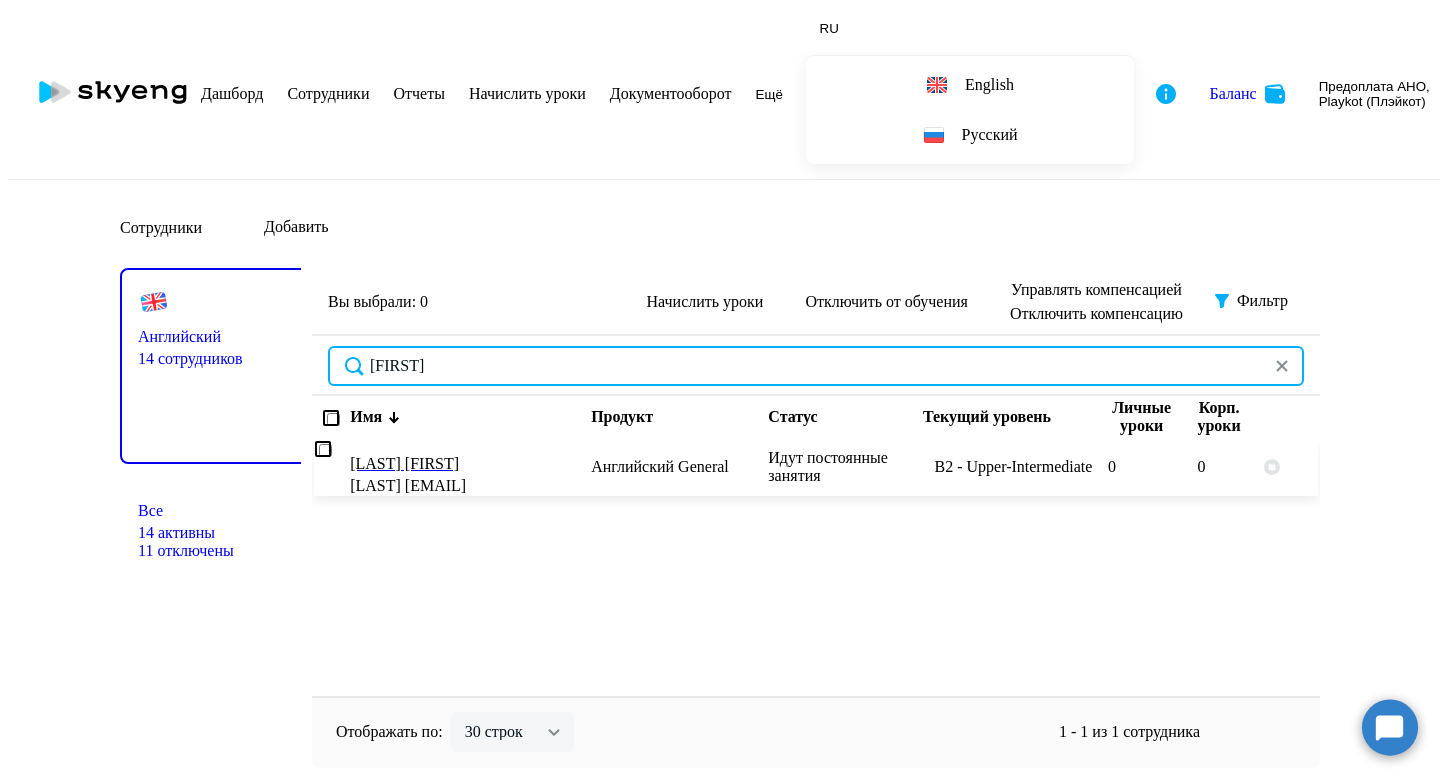 type on "[FIRST]" 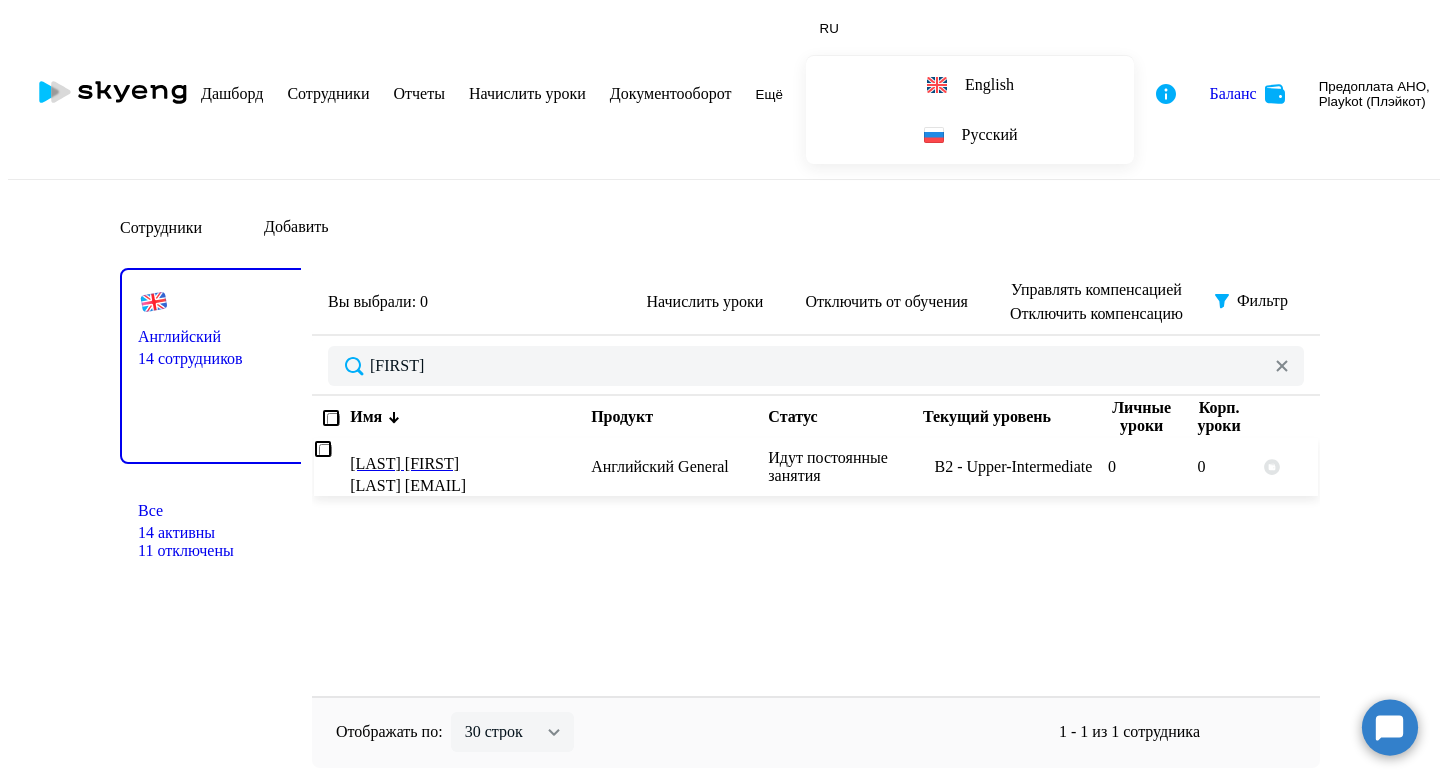 click at bounding box center (323, 449) 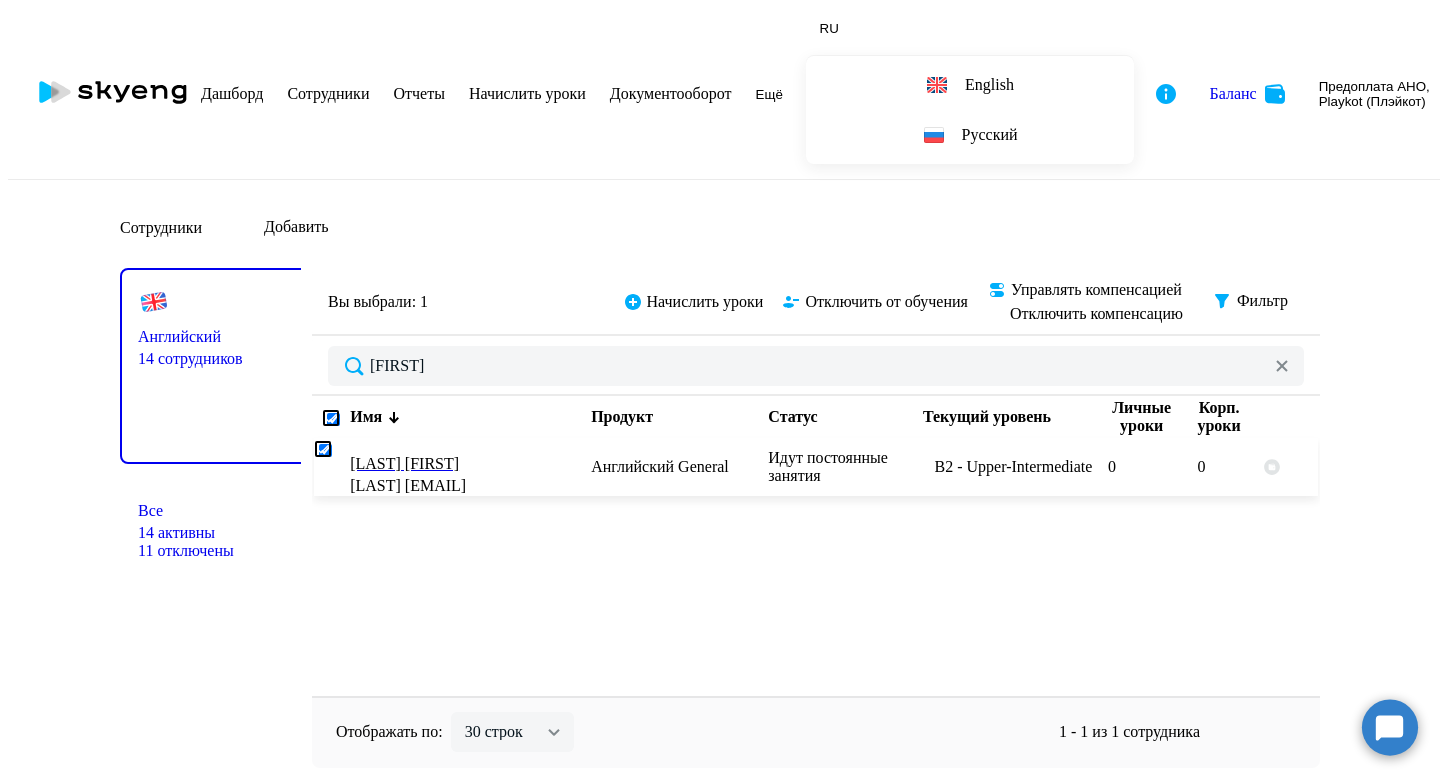 click at bounding box center (323, 449) 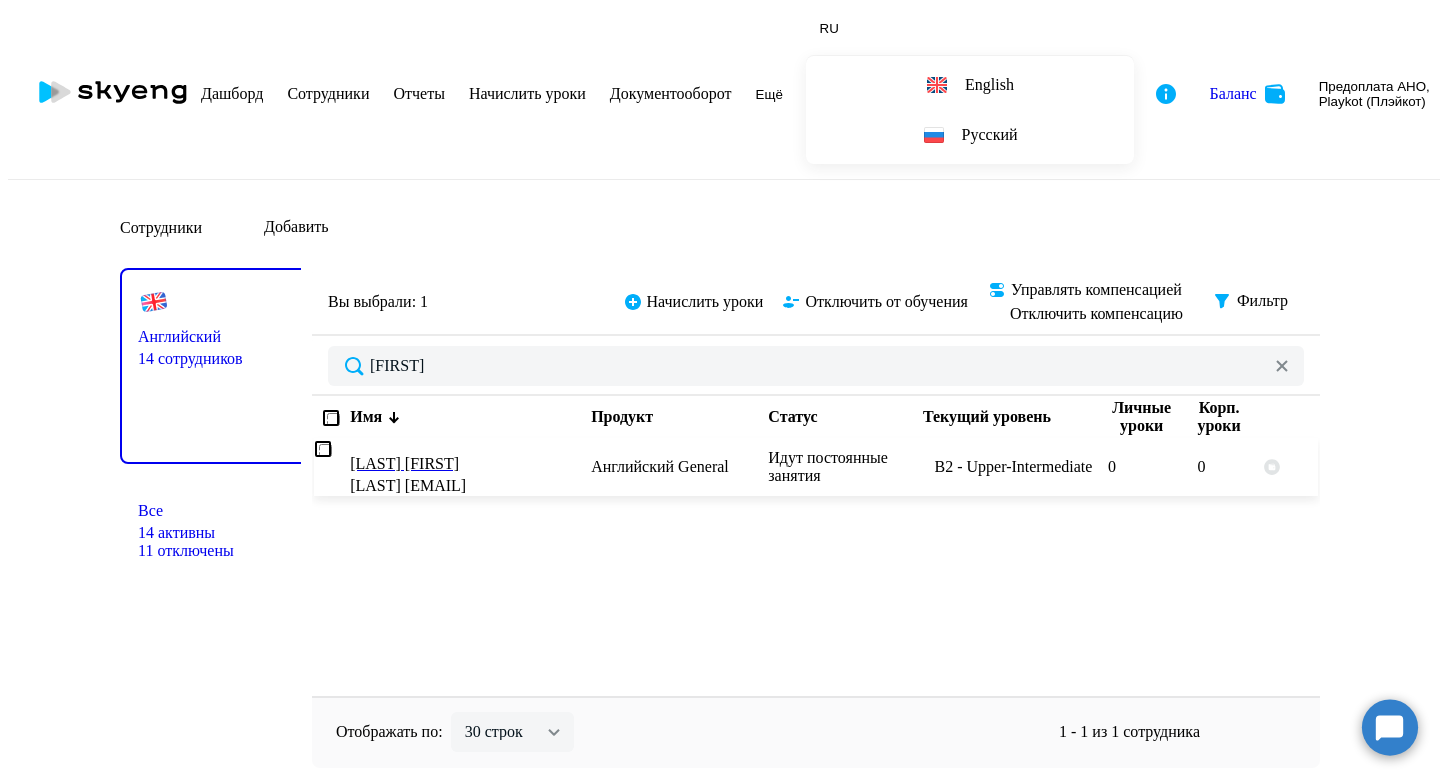 checkbox on "false" 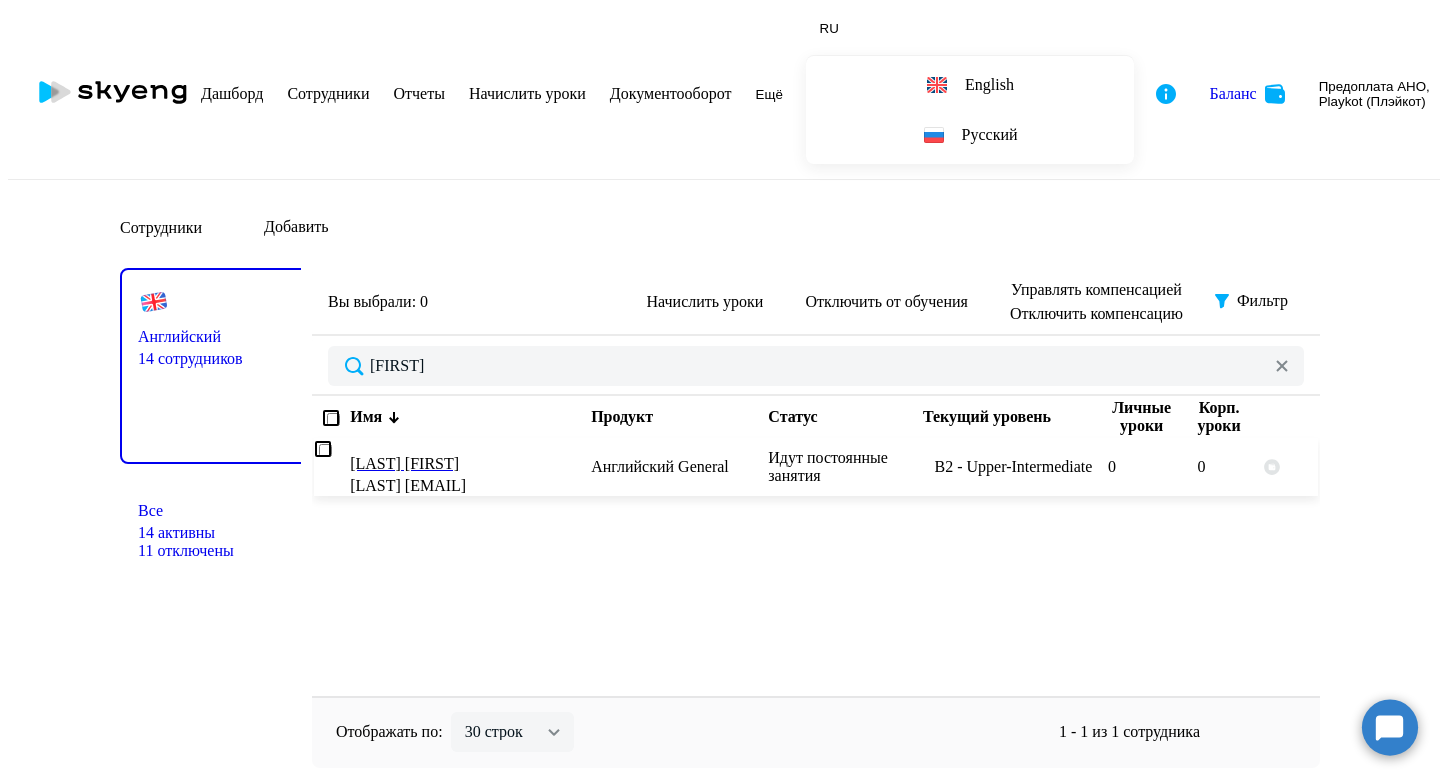 click on "0" at bounding box center [1151, 467] 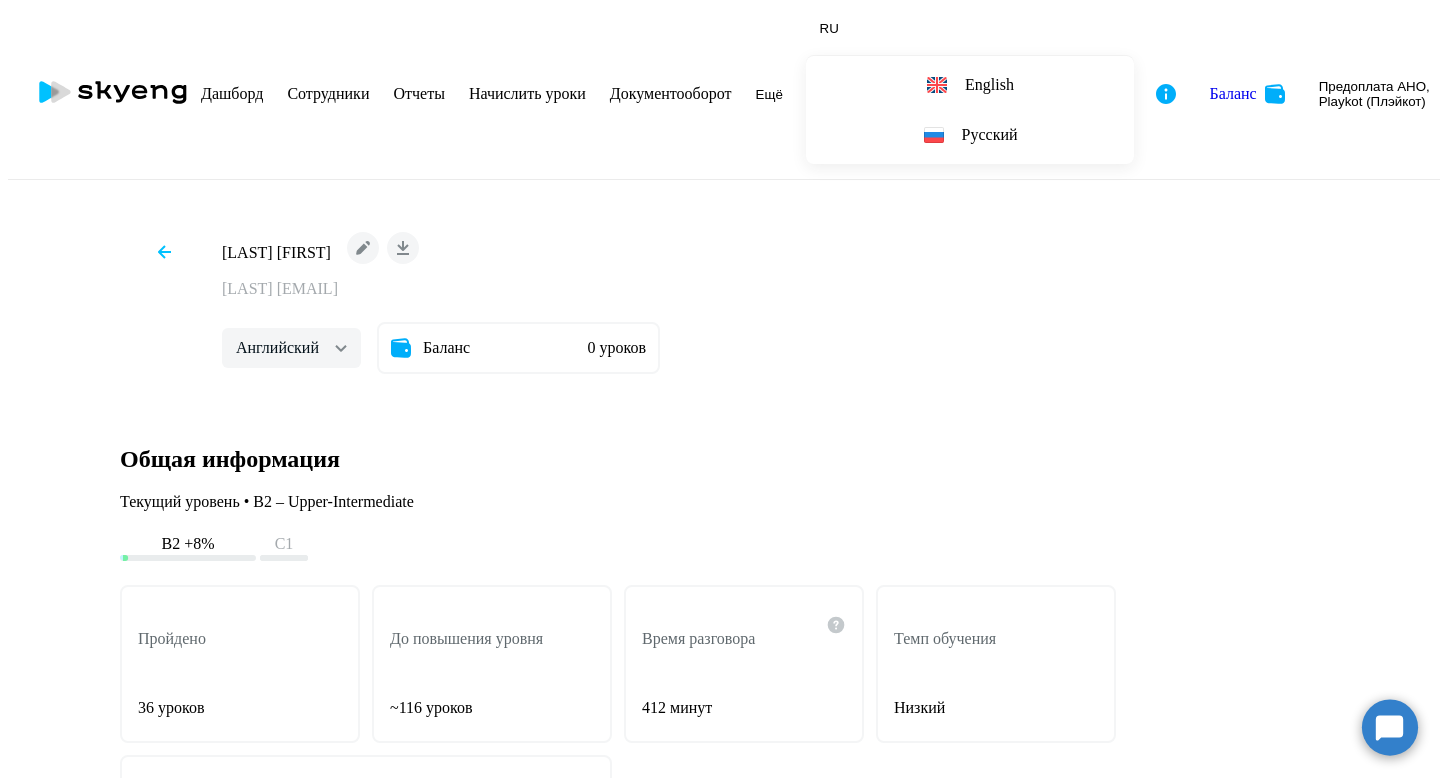 scroll, scrollTop: 0, scrollLeft: 0, axis: both 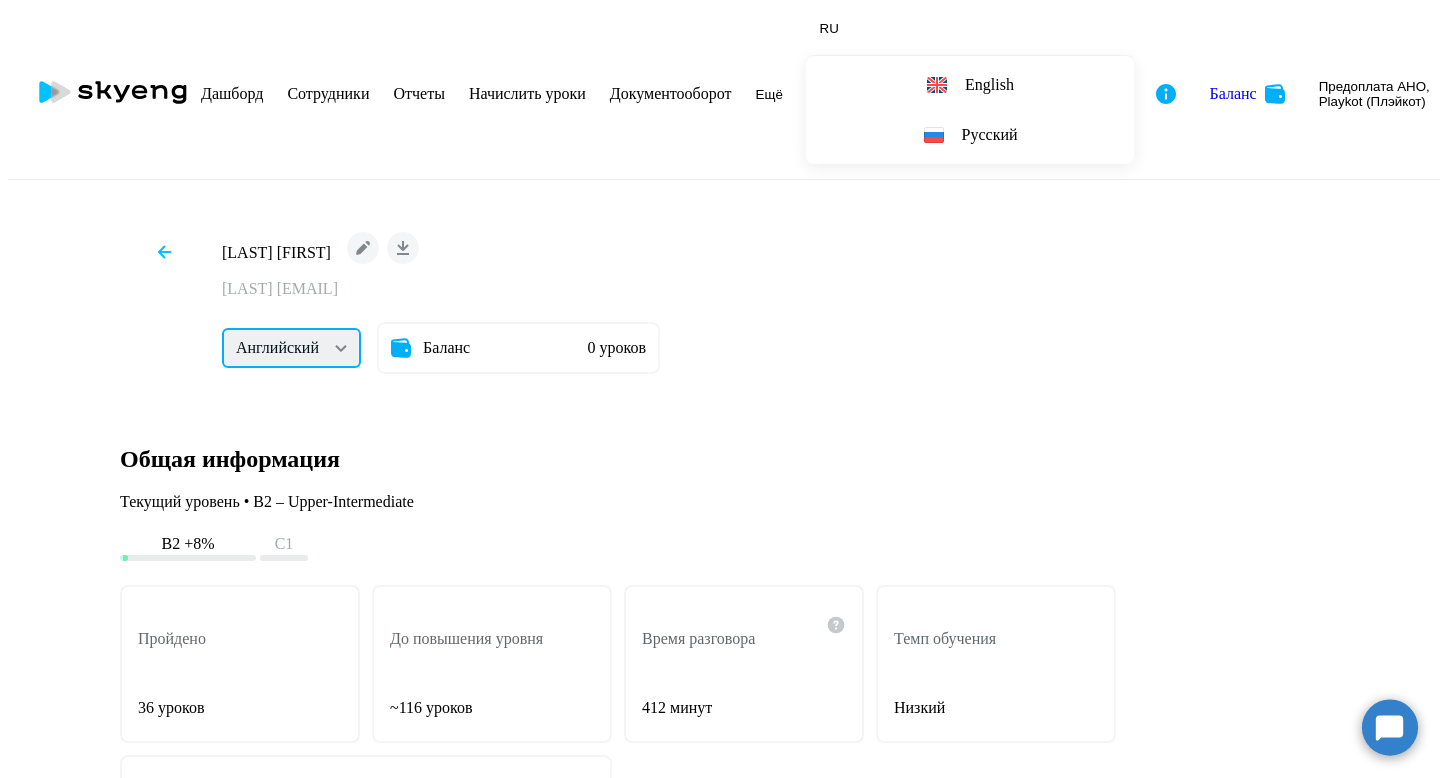 click on "Английский   Остальные" at bounding box center (291, 348) 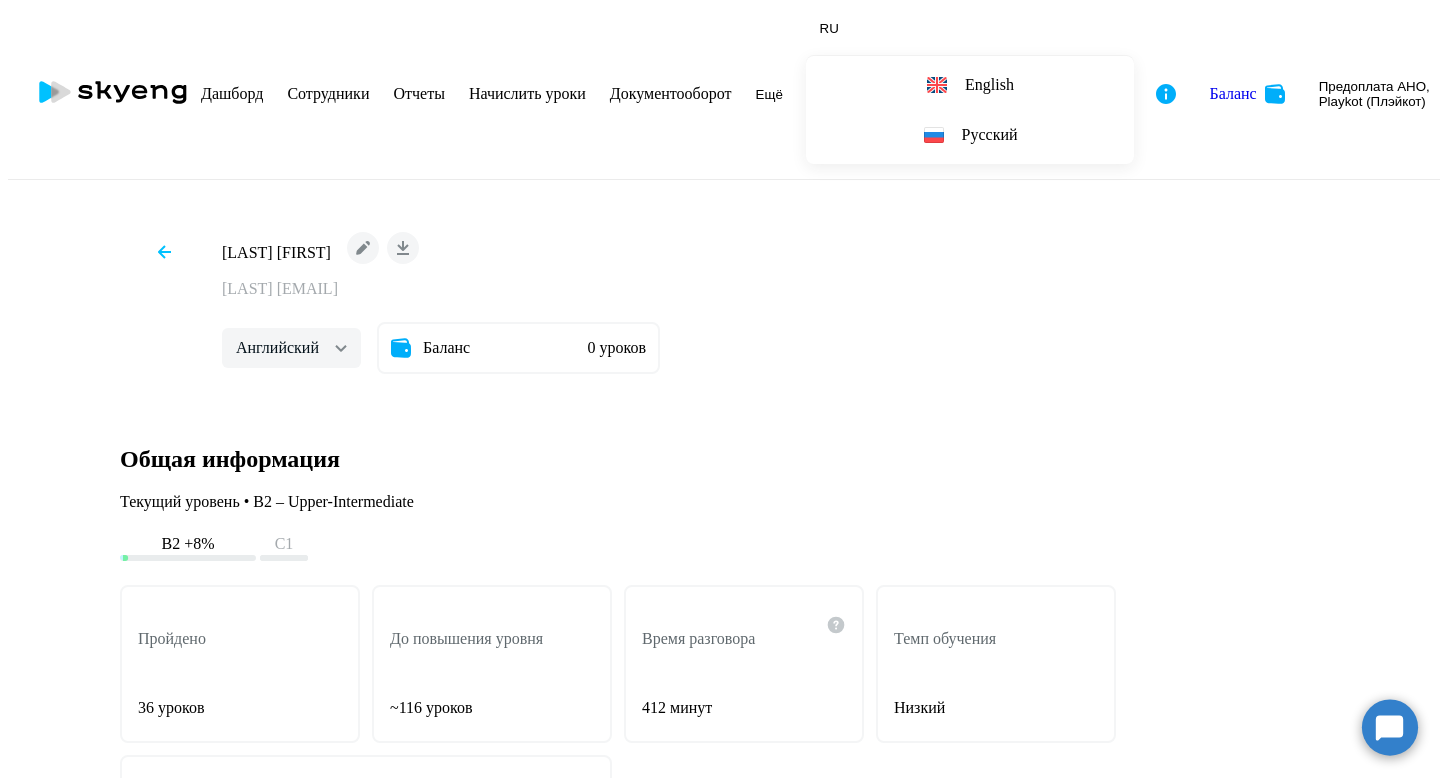 click on "0 уроков" at bounding box center (616, 348) 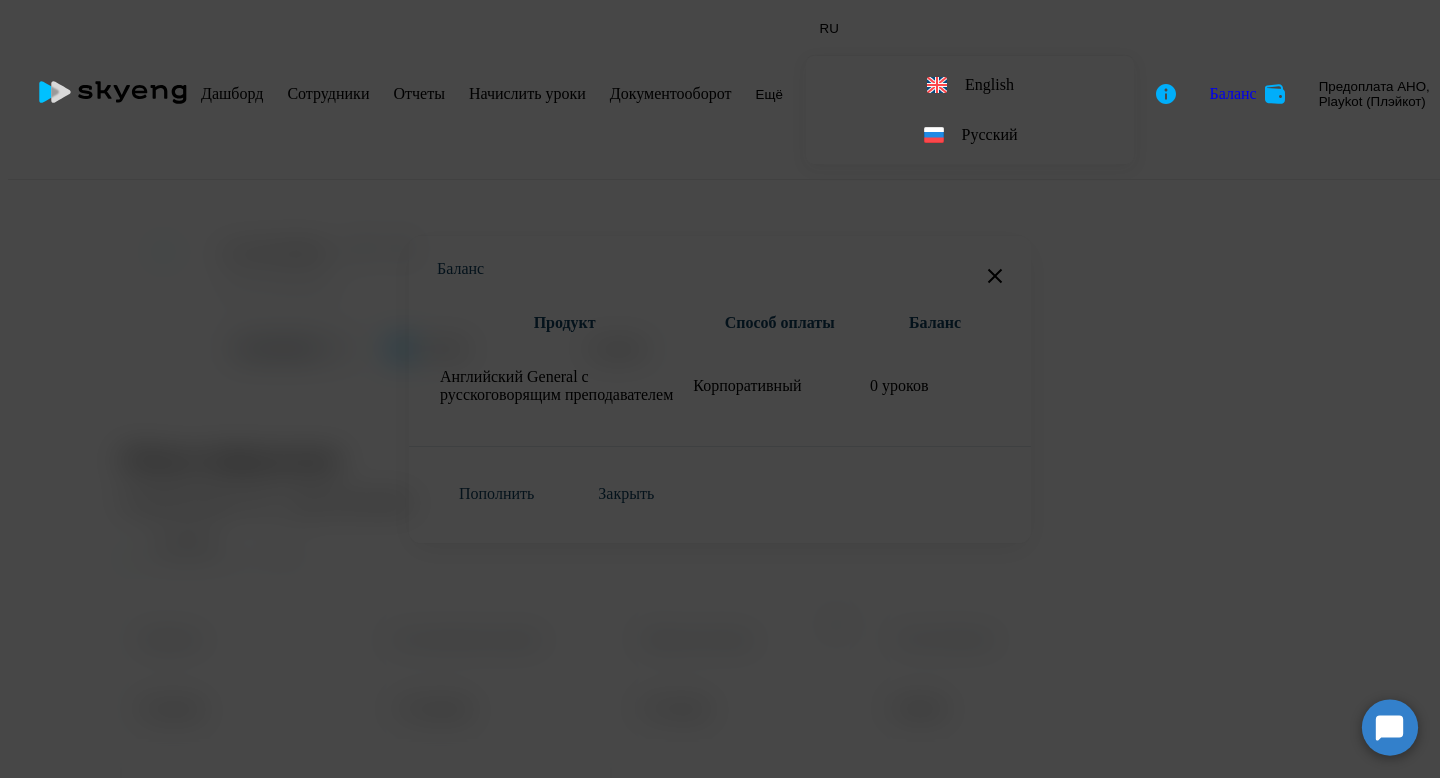 click on "Английский General с русскоговорящим преподавателем" at bounding box center [559, 386] 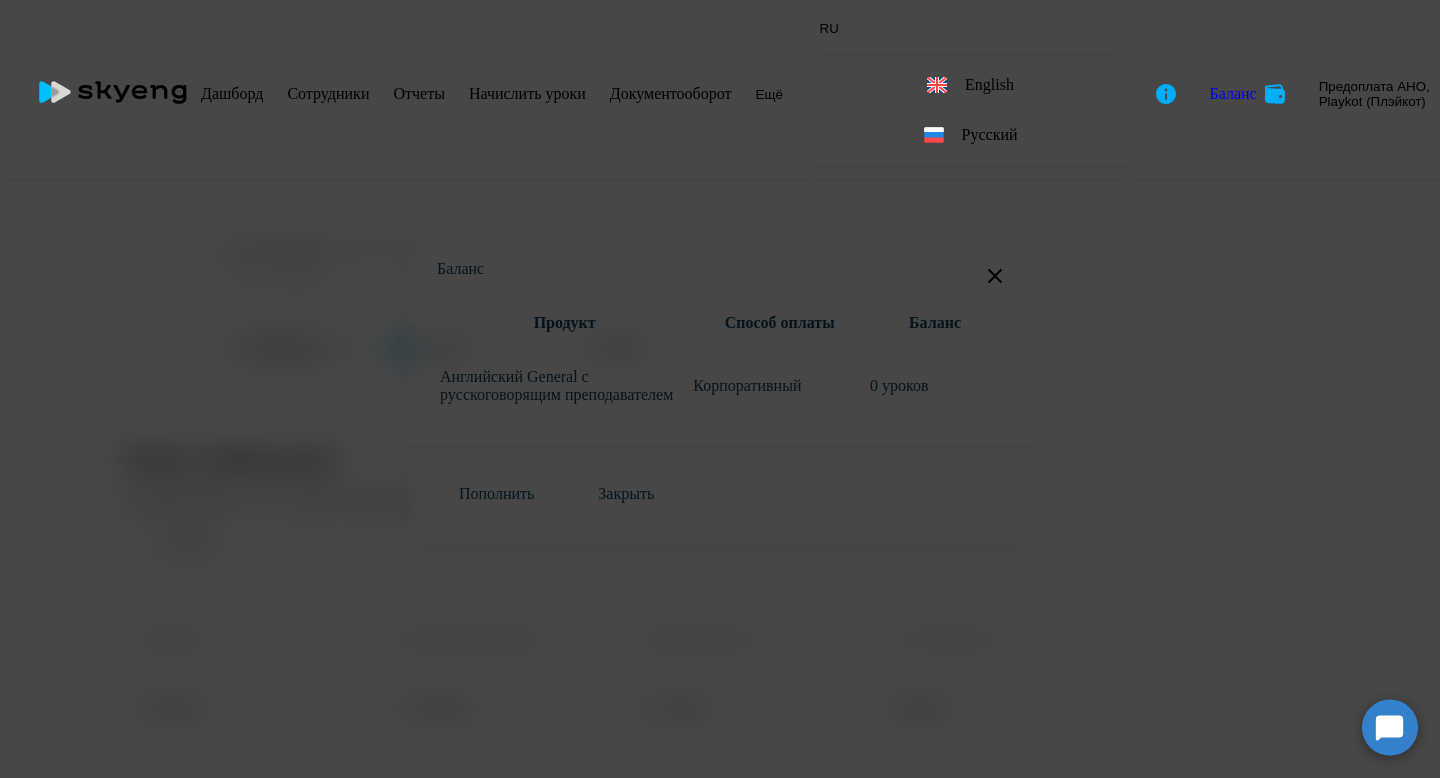 click at bounding box center [995, 276] 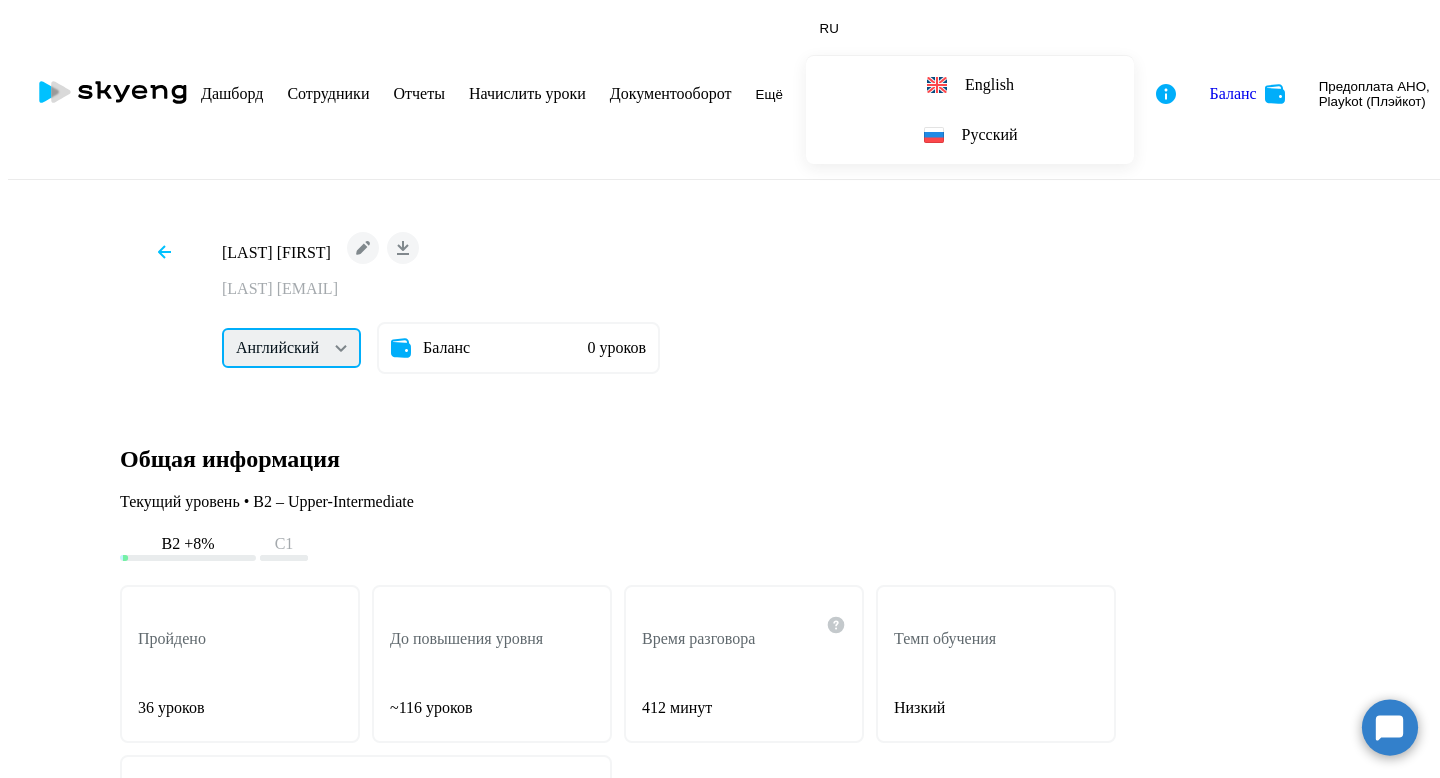 click on "Английский   Остальные" at bounding box center [291, 348] 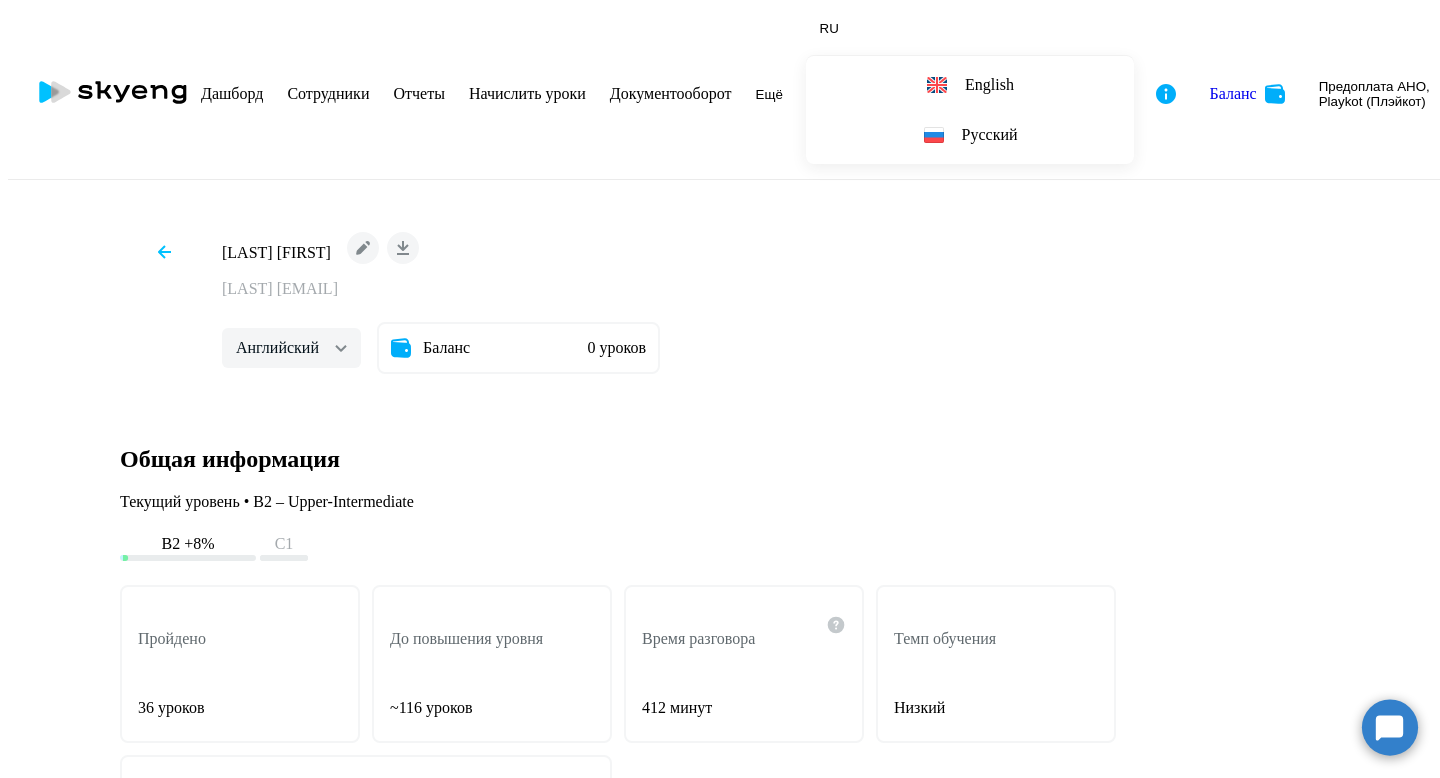 click on "[LAST] [FIRST]
[EMAIL] [LANGUAGE] [CATEGORY]
[BALANCE] [COUNT] [ITEM]" at bounding box center [720, 309] 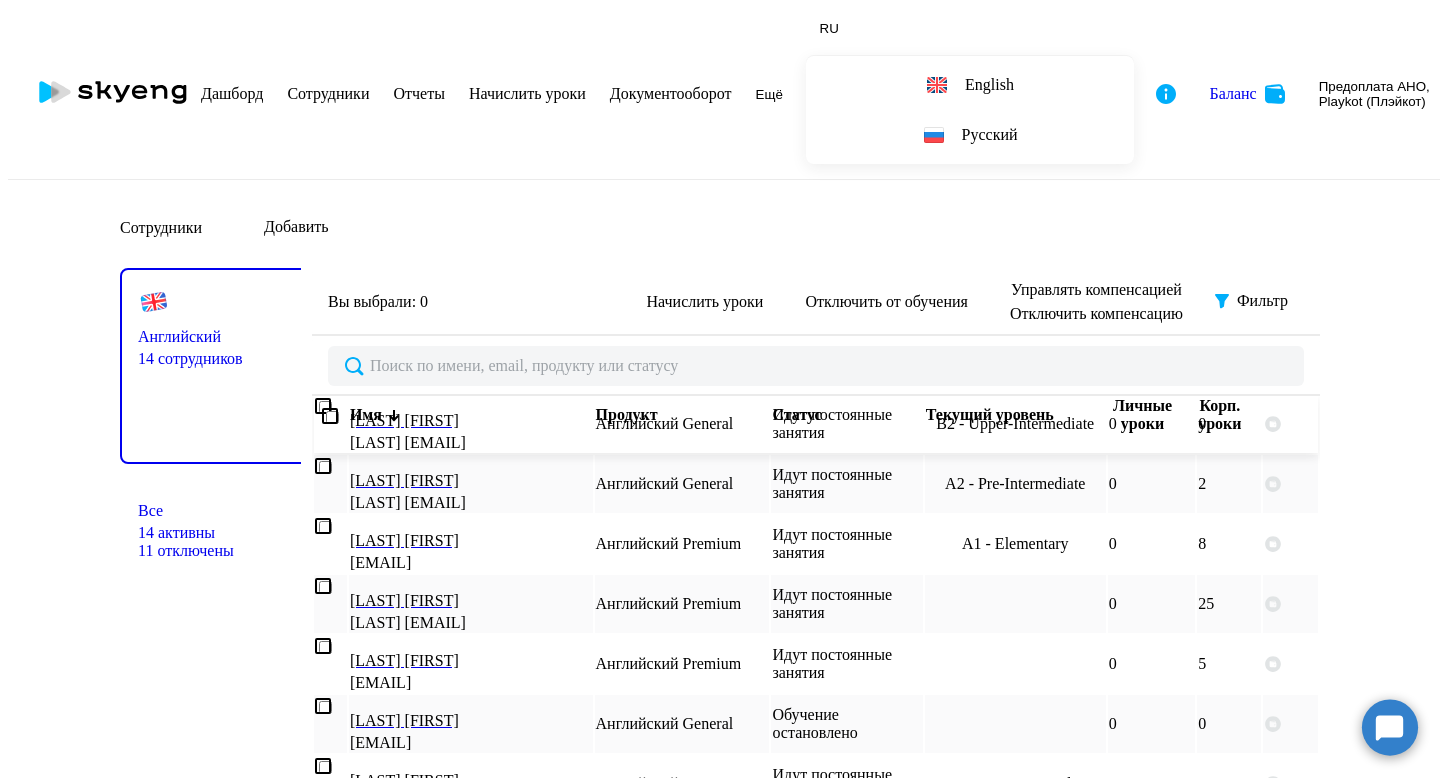 scroll, scrollTop: 525, scrollLeft: 0, axis: vertical 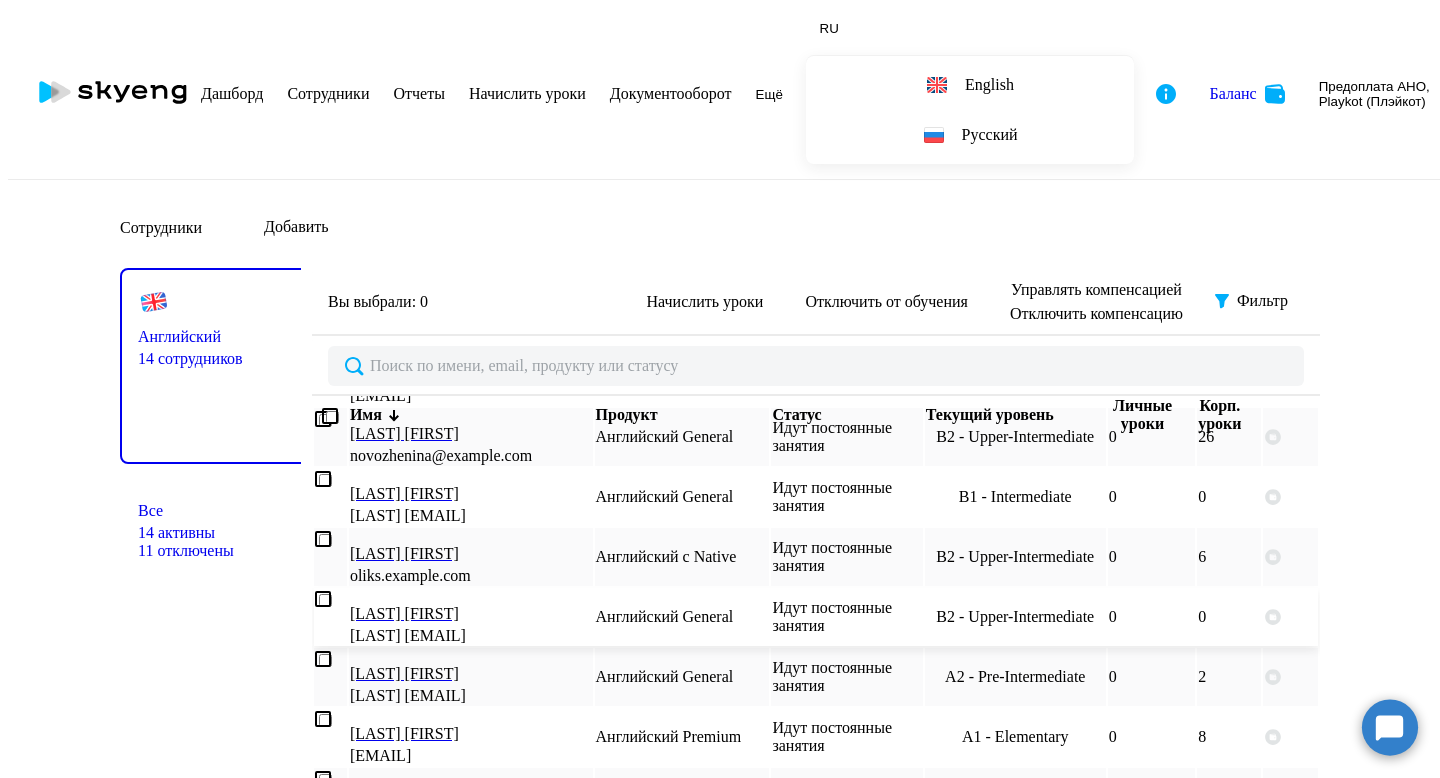 click on "Идут постоянные занятия" at bounding box center [846, 617] 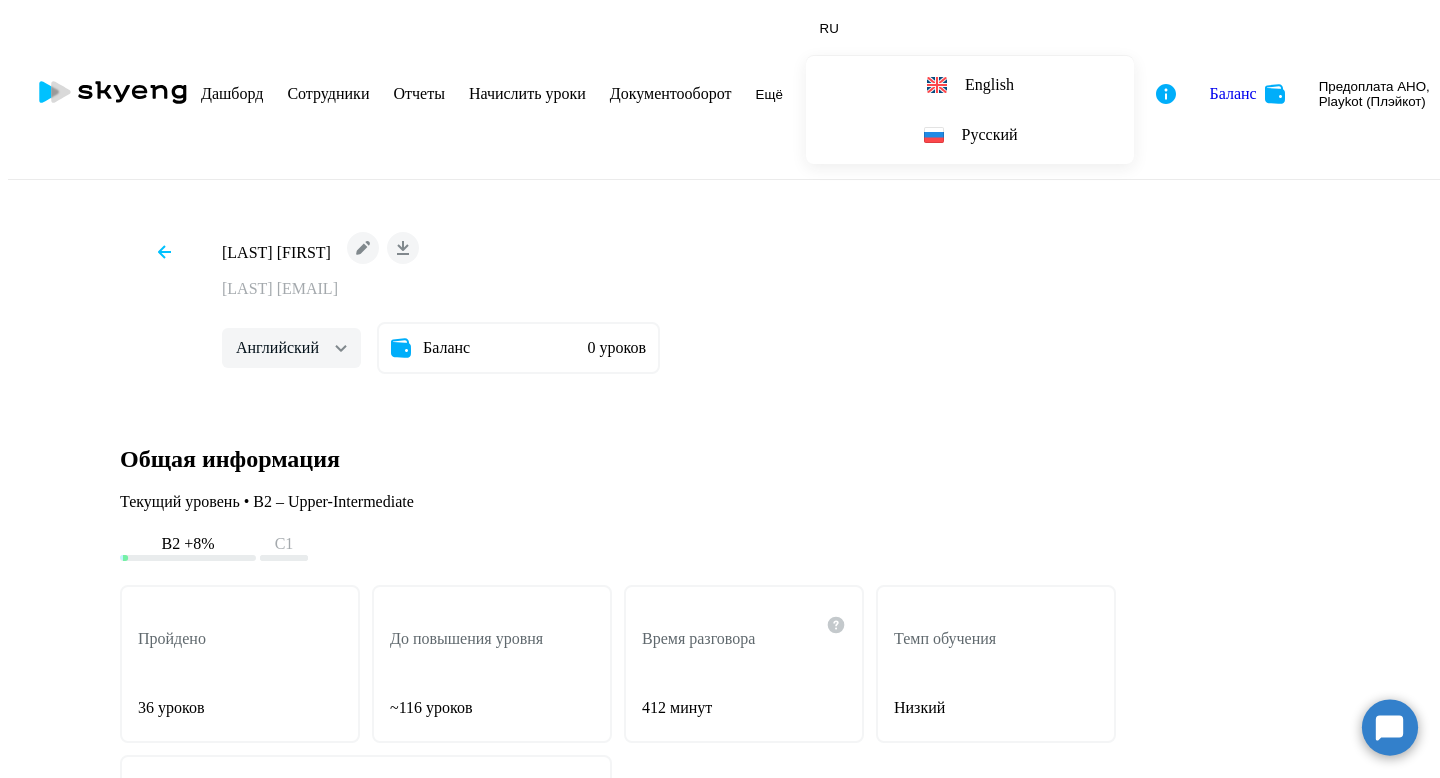 click on "Добавить продукт" at bounding box center (223, 1004) 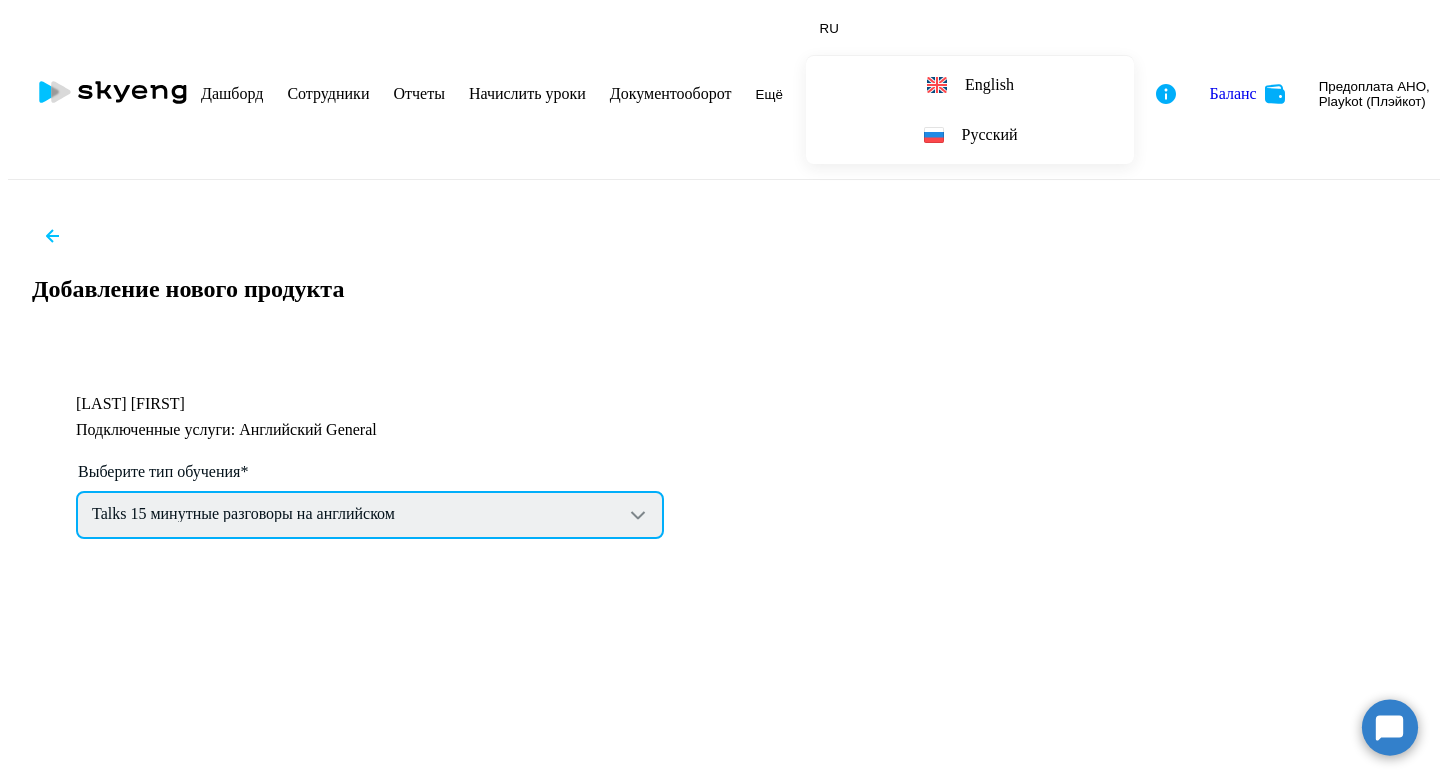 click on "Talks 15 минутные разговоры на английском   Премиум английский с русскоговорящим преподавателем   Английский General с англоговорящим преподавателем" at bounding box center [370, 515] 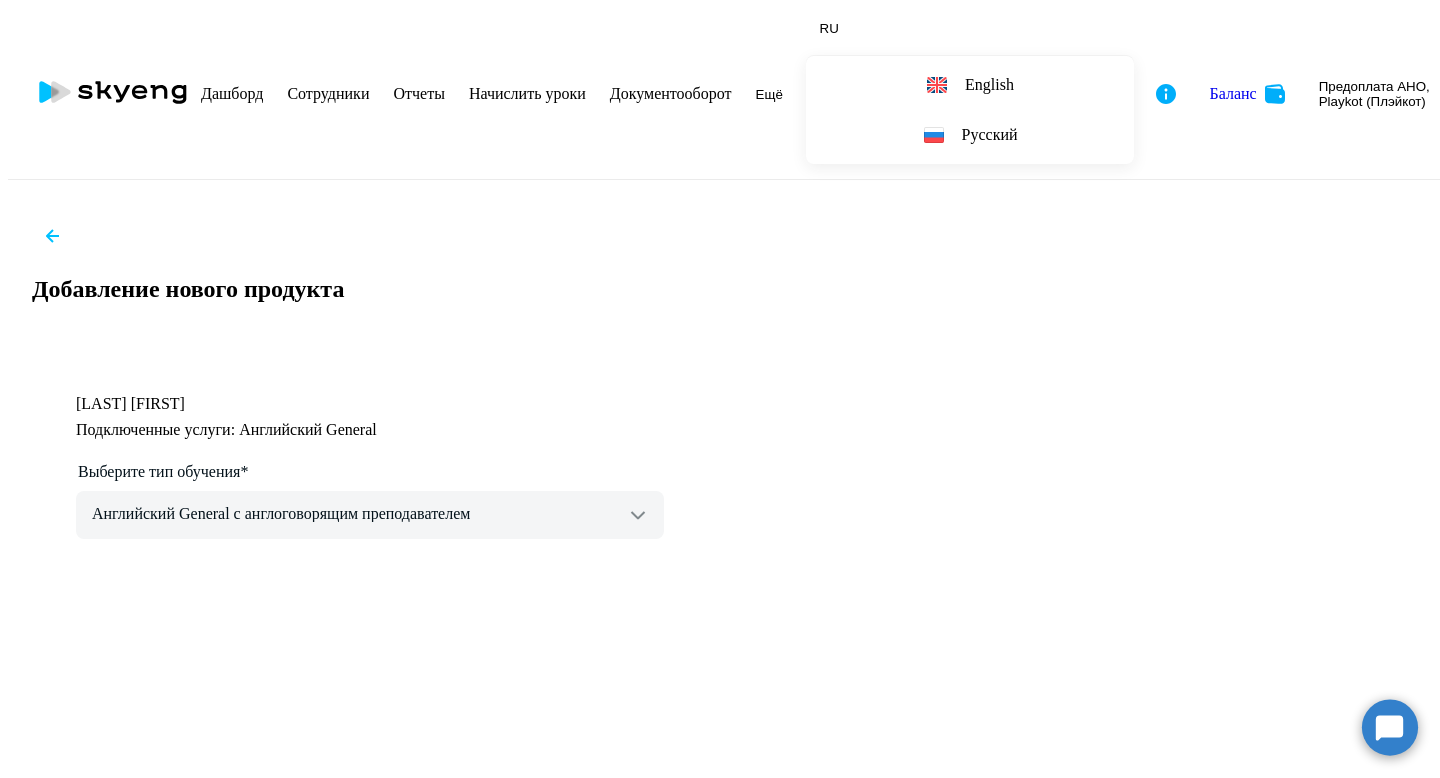 click on "Добавить" at bounding box center [1457, 837] 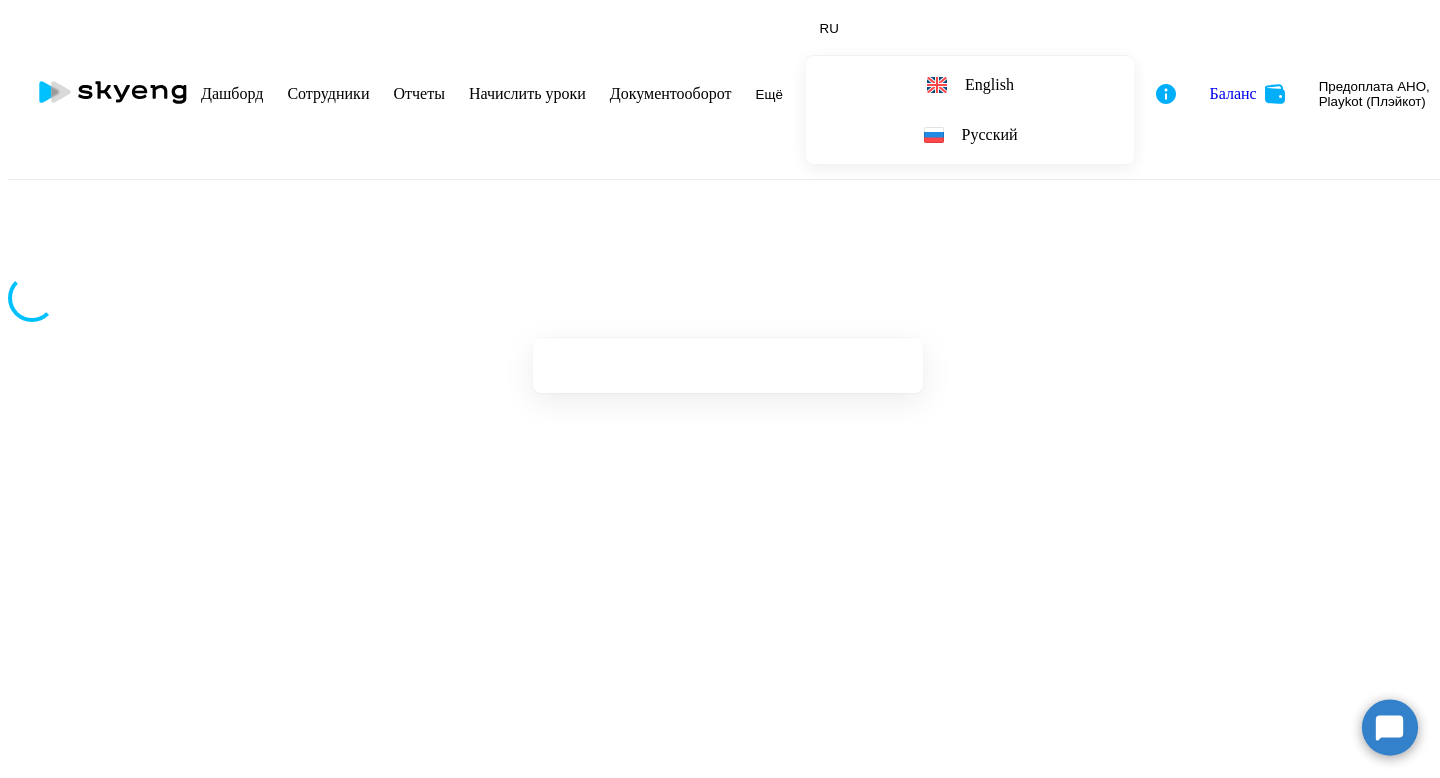 scroll, scrollTop: 0, scrollLeft: 0, axis: both 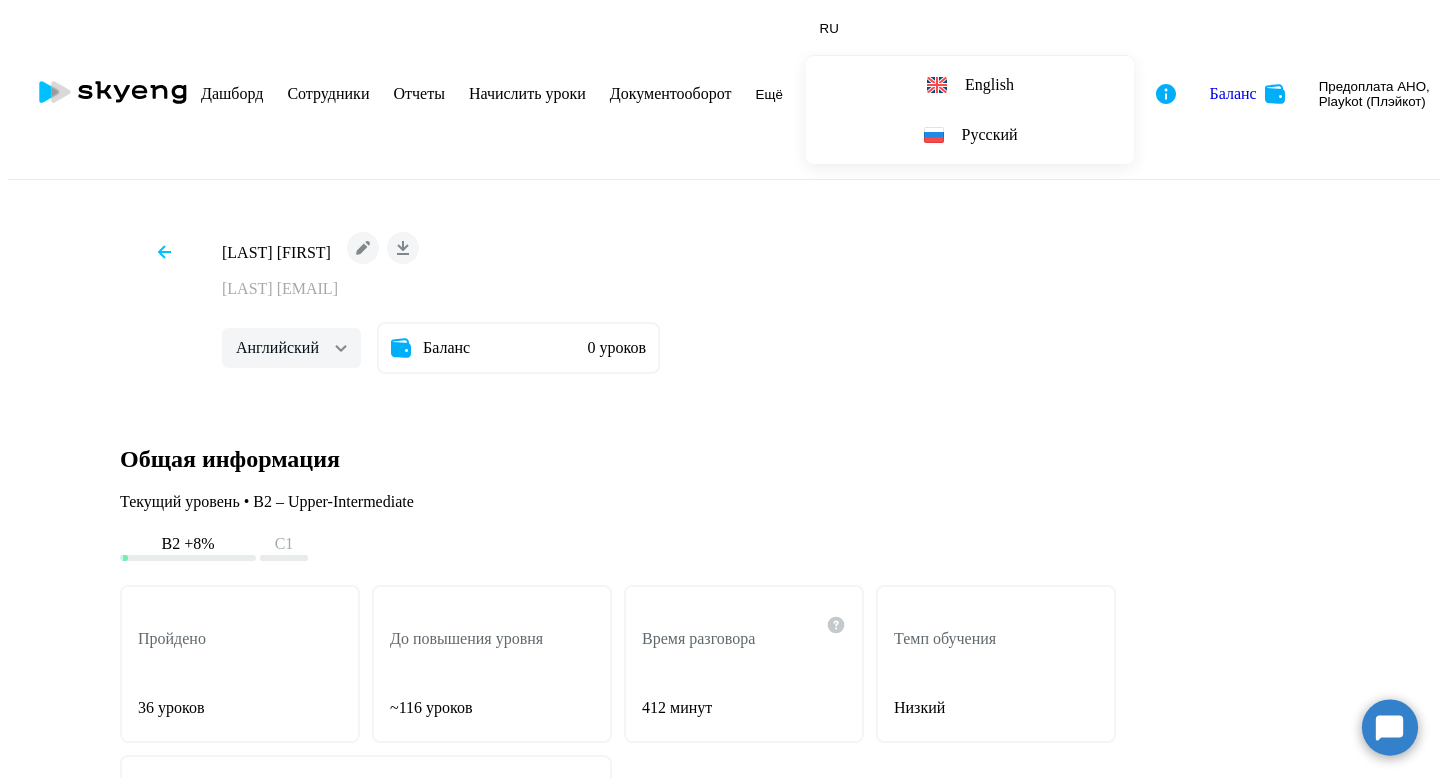 click at bounding box center [891, 4179] 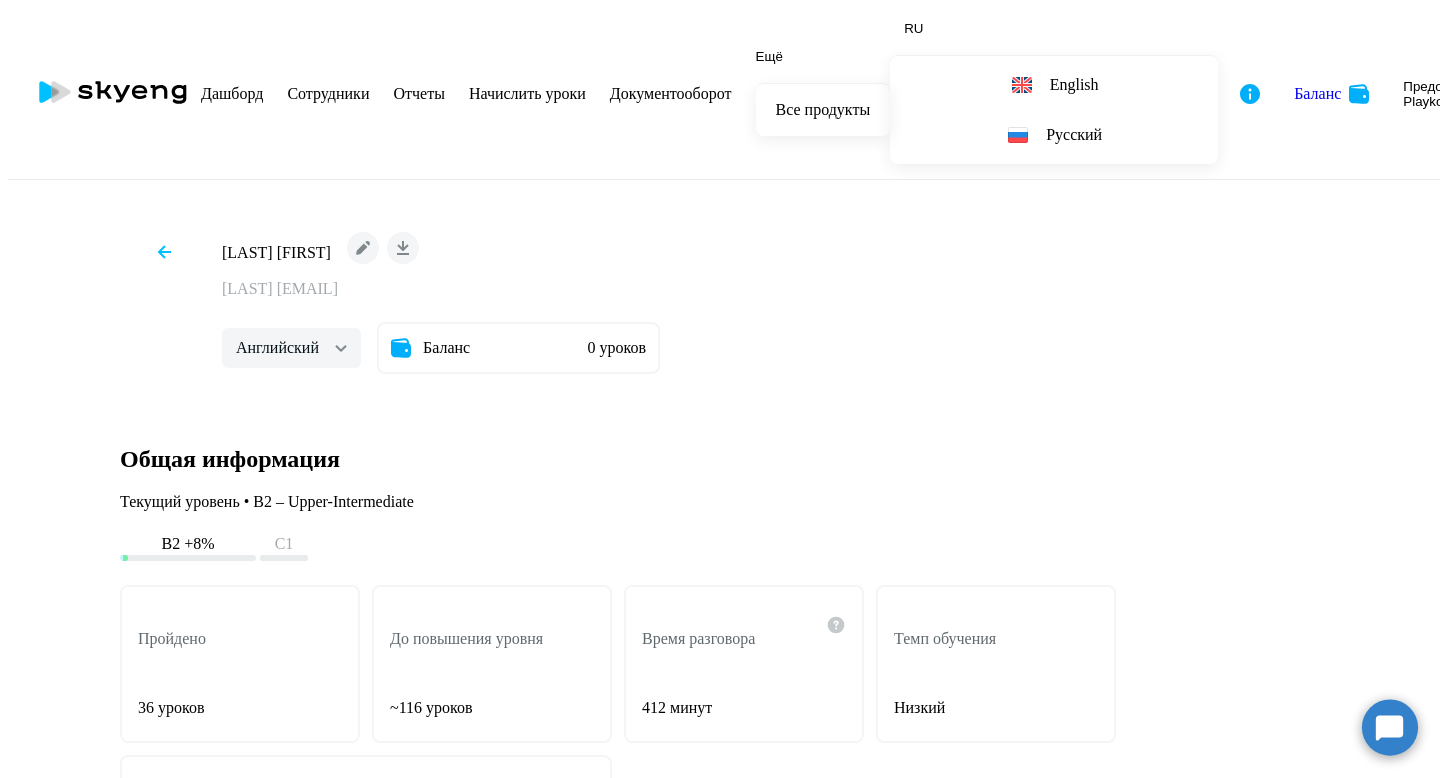 click on "Начислить уроки" at bounding box center (527, 93) 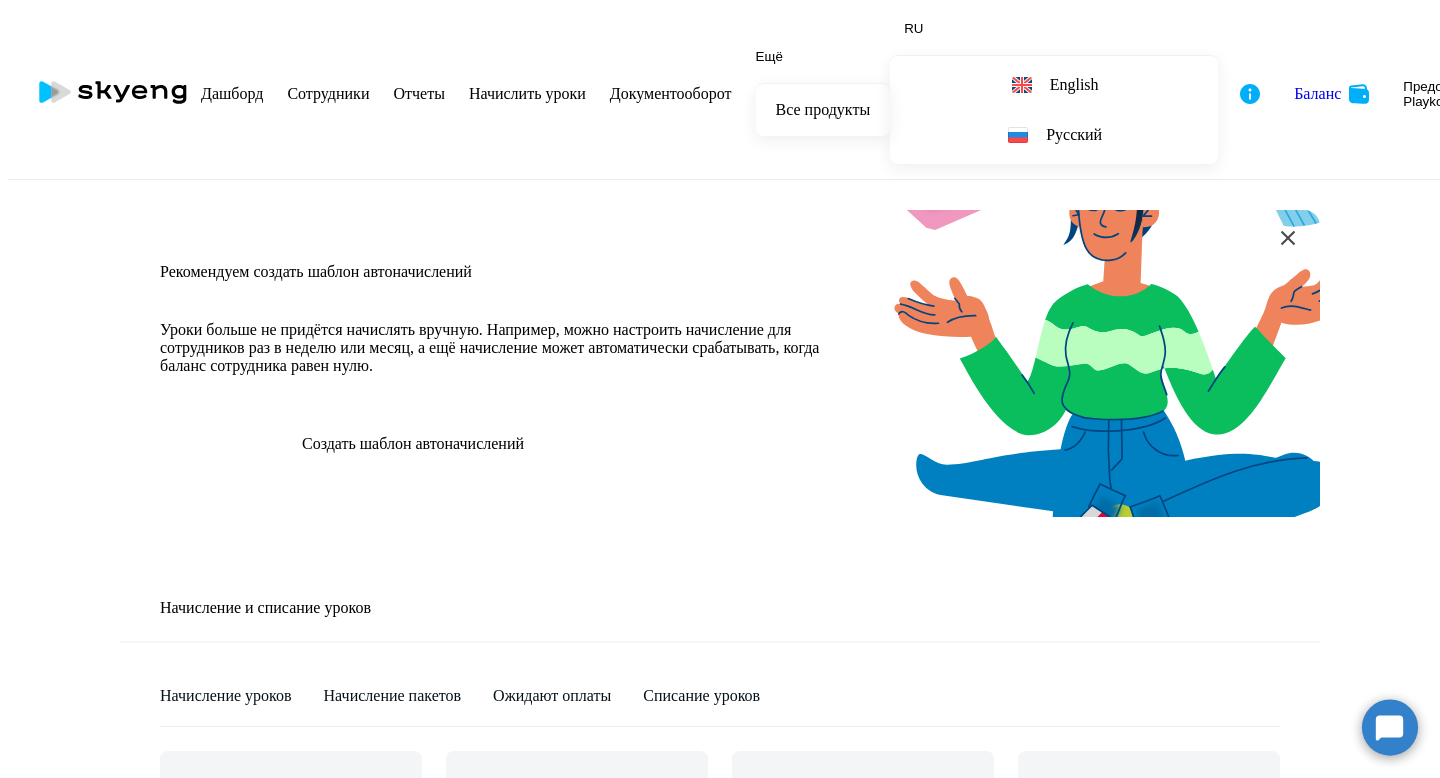 scroll, scrollTop: 1252, scrollLeft: 0, axis: vertical 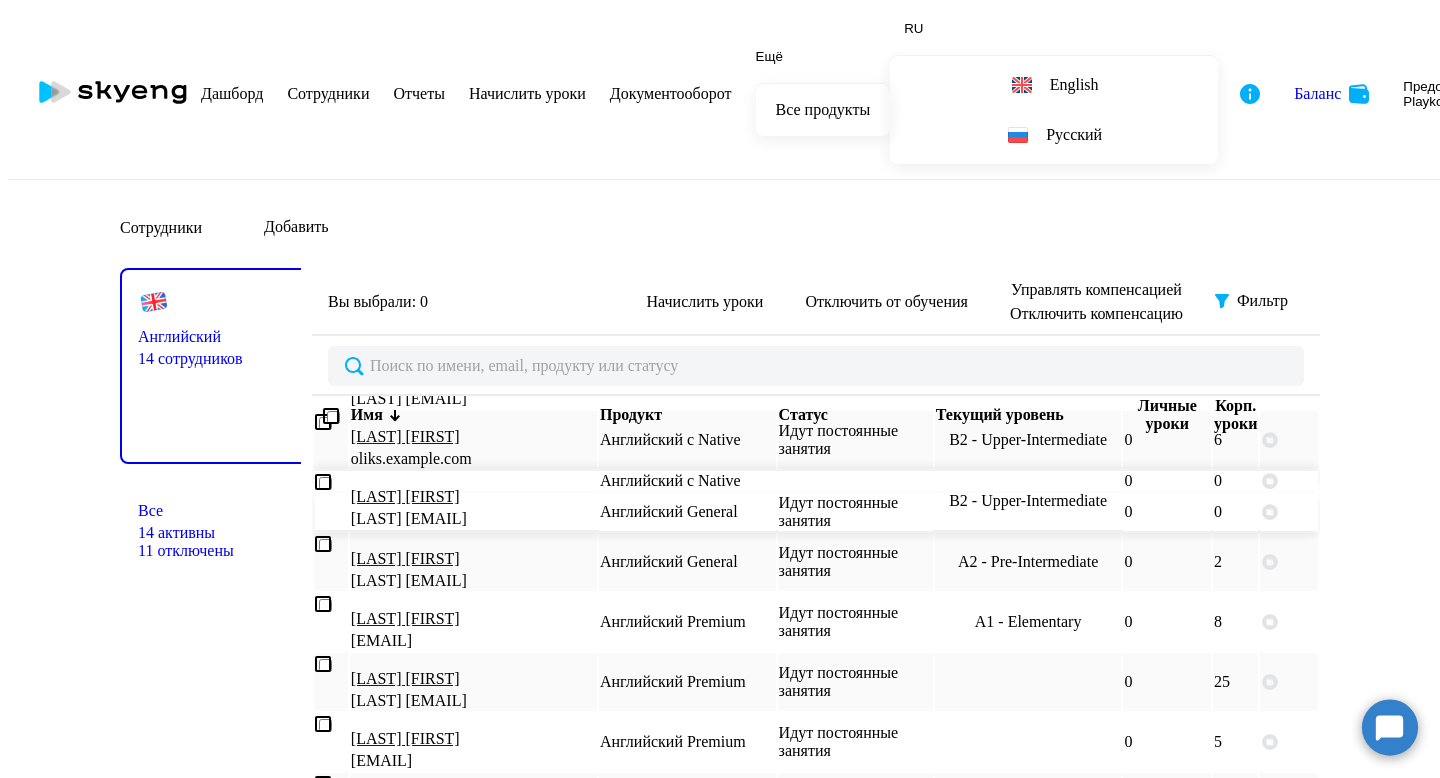 click on "[LAST] [EMAIL]" at bounding box center [473, 519] 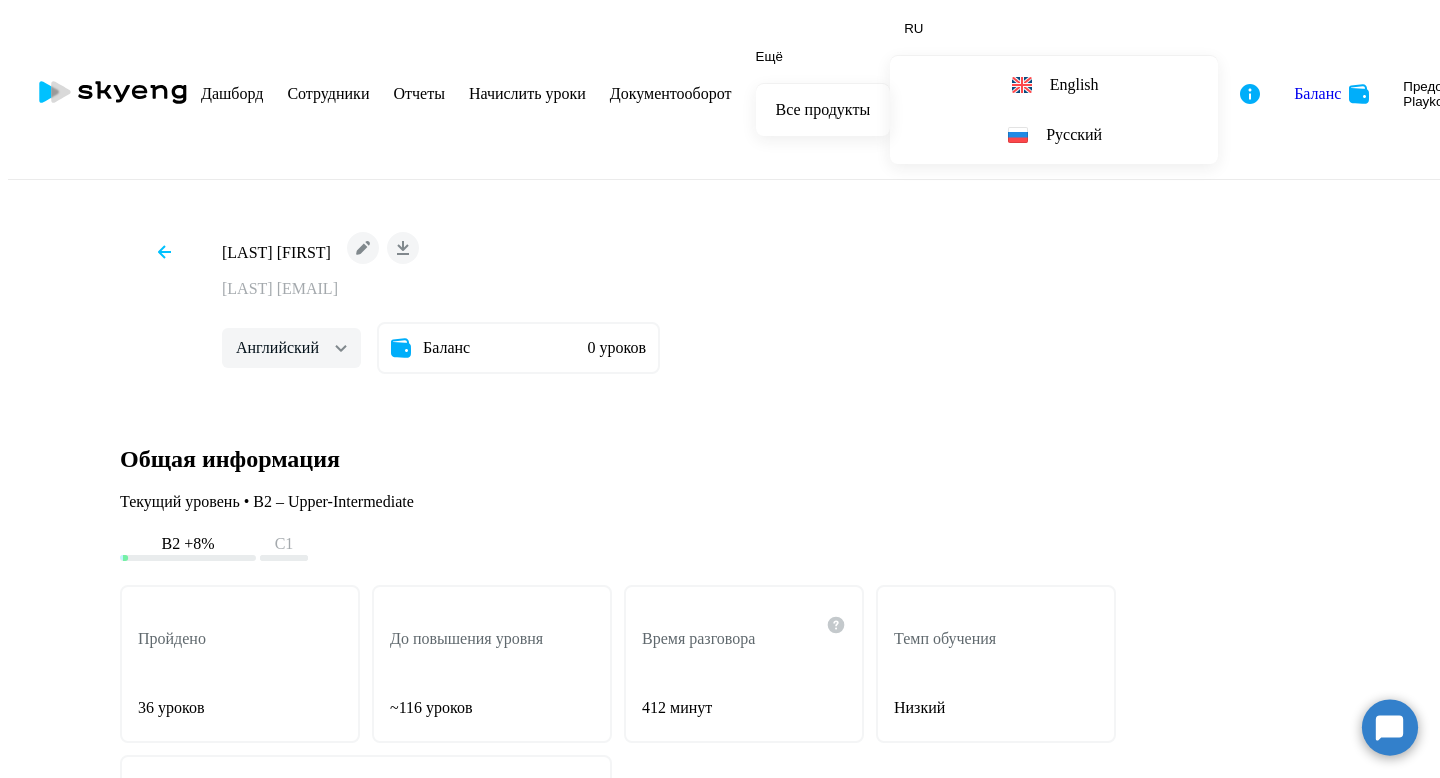 scroll, scrollTop: 463, scrollLeft: 0, axis: vertical 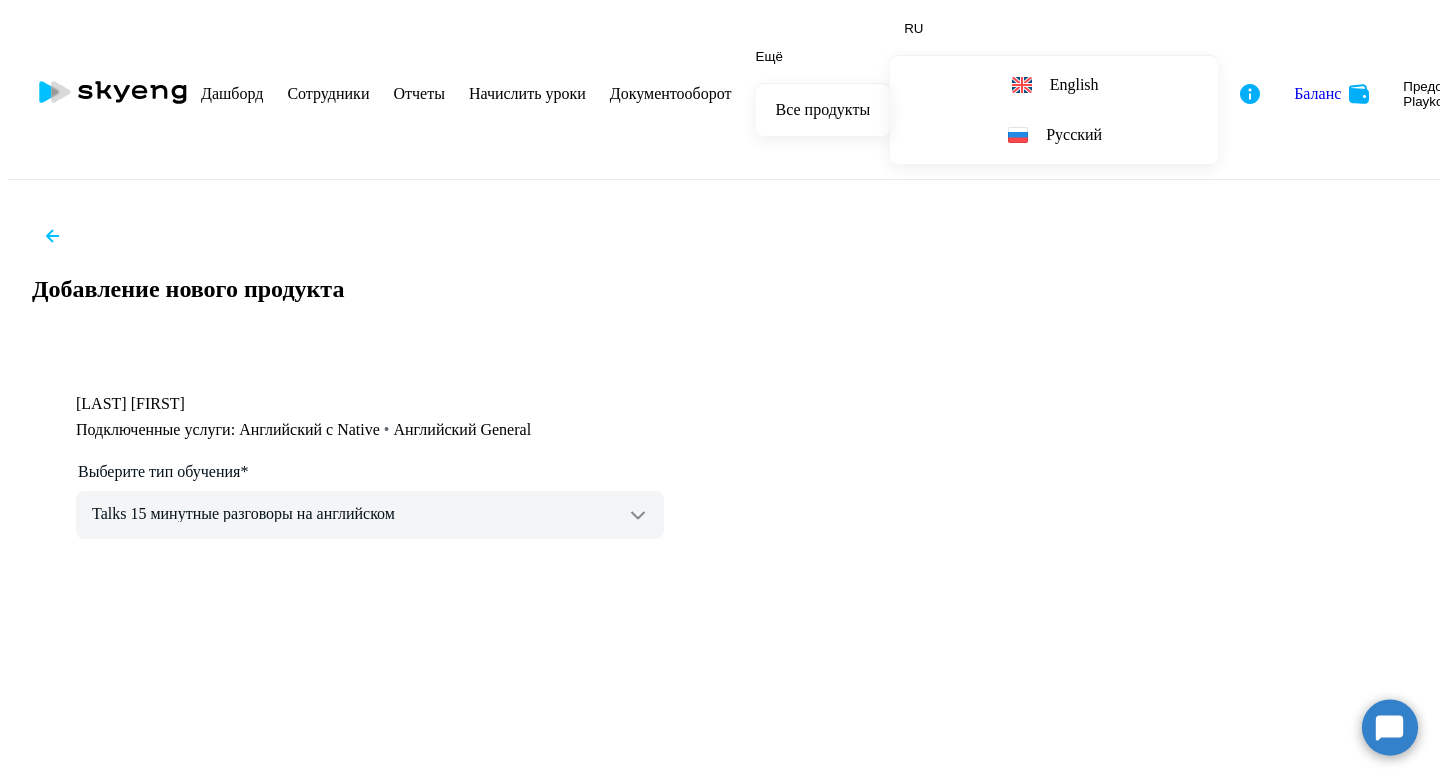 click at bounding box center [52, 235] 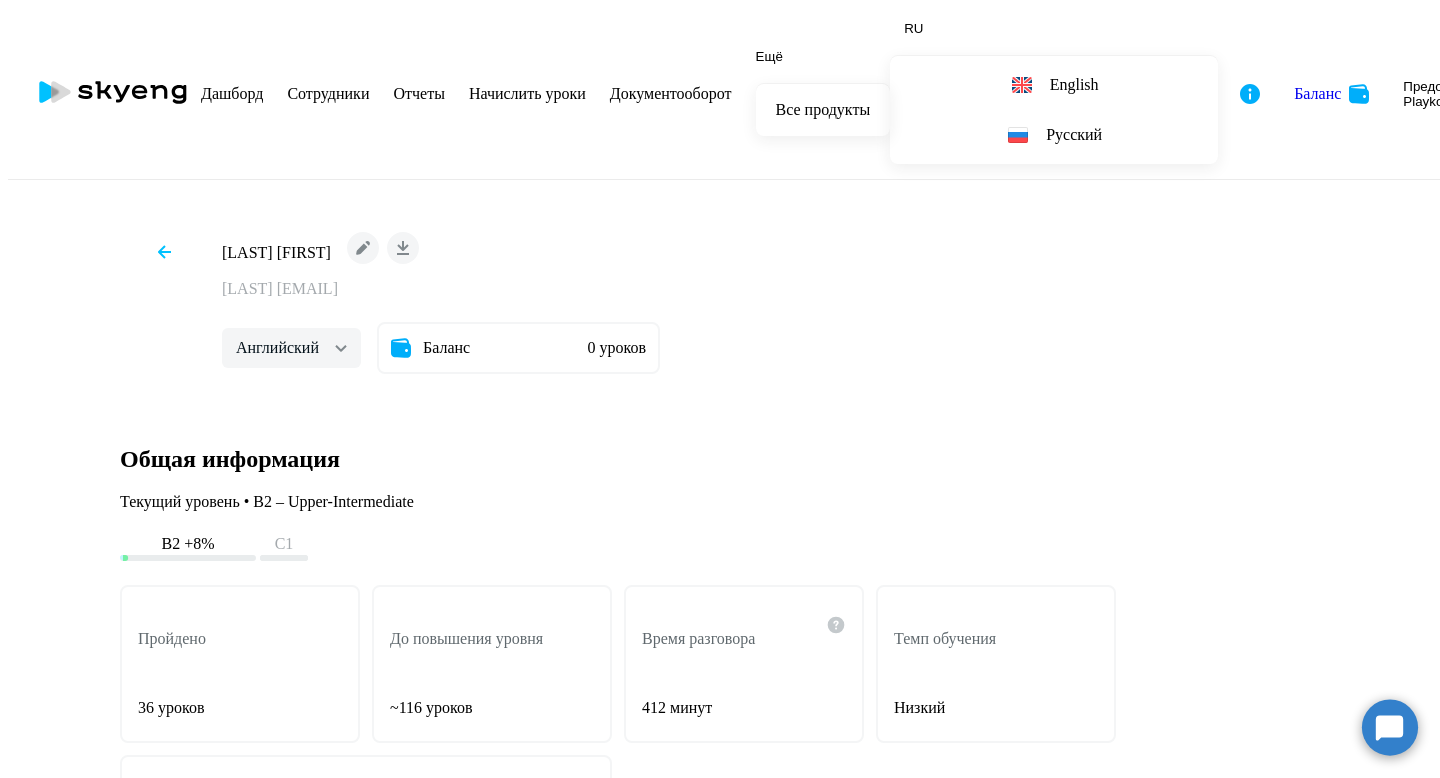 scroll, scrollTop: 0, scrollLeft: 0, axis: both 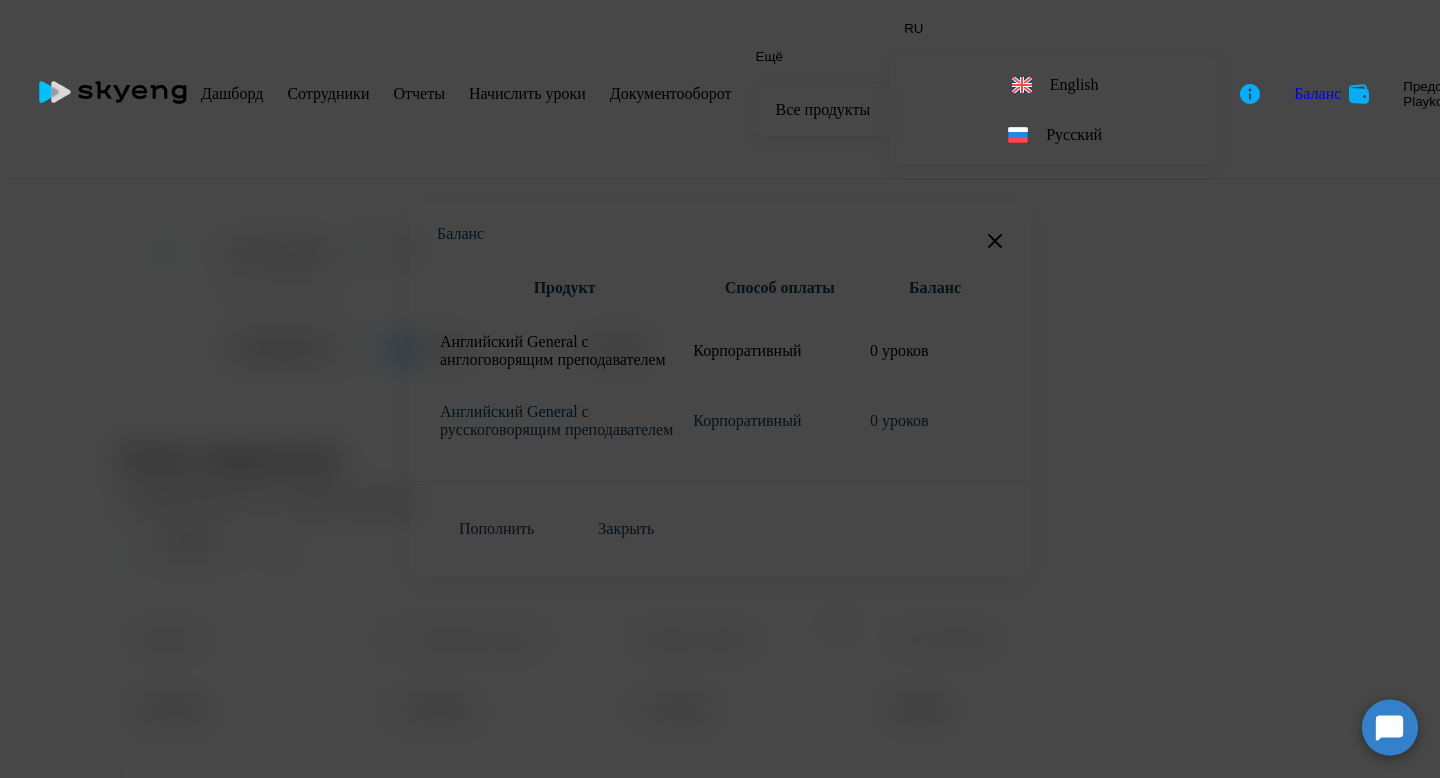 click on "Корпоративный" at bounding box center (779, 351) 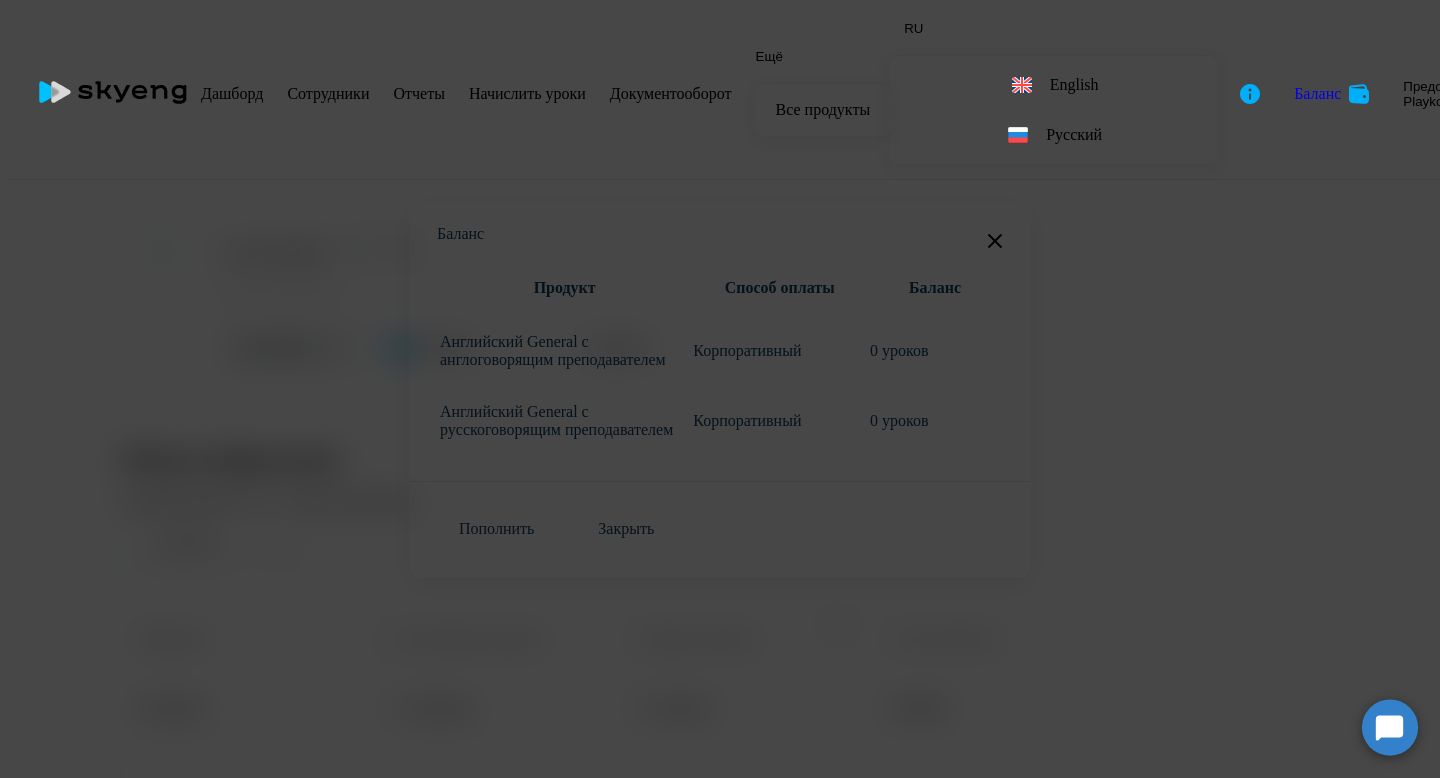 click on "Пополнить" at bounding box center (496, 529) 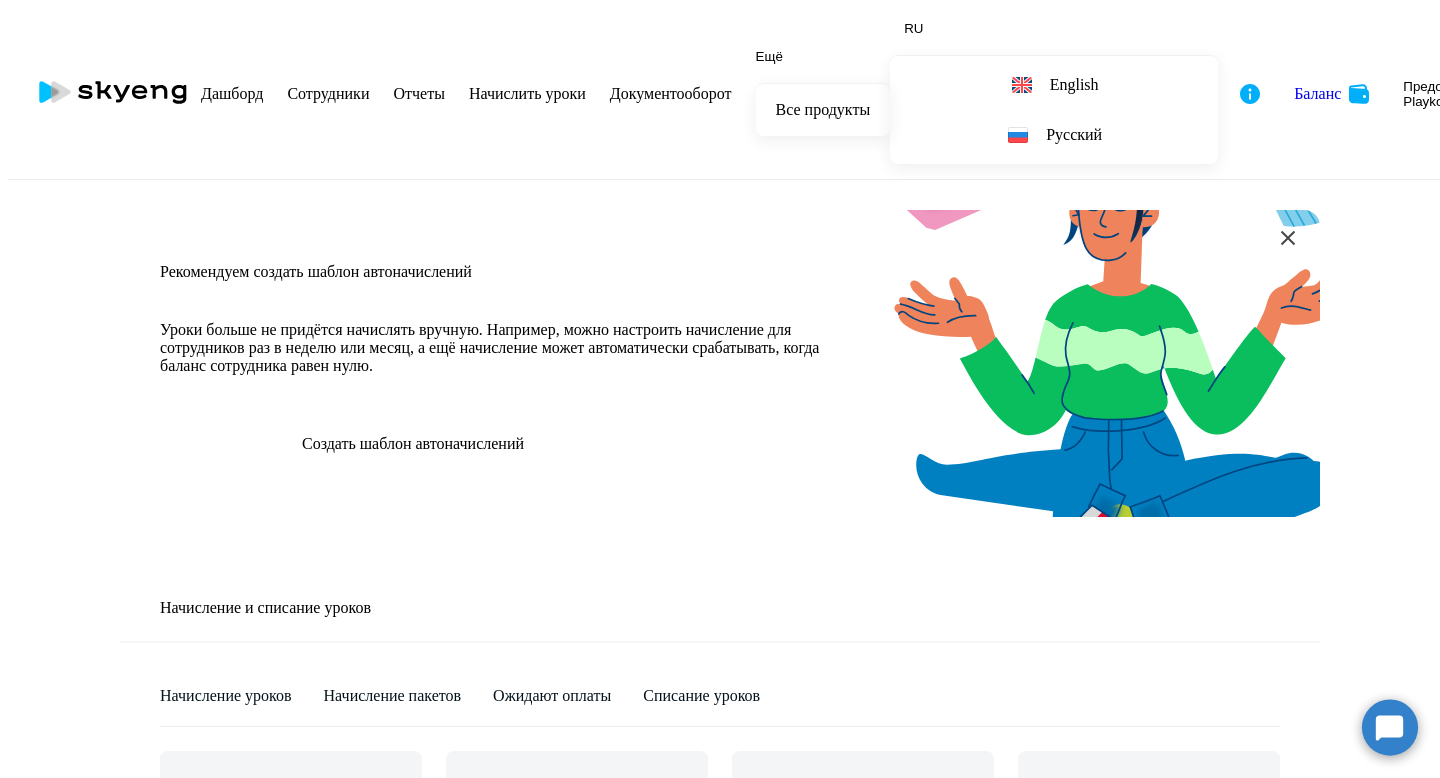 scroll, scrollTop: 658, scrollLeft: 0, axis: vertical 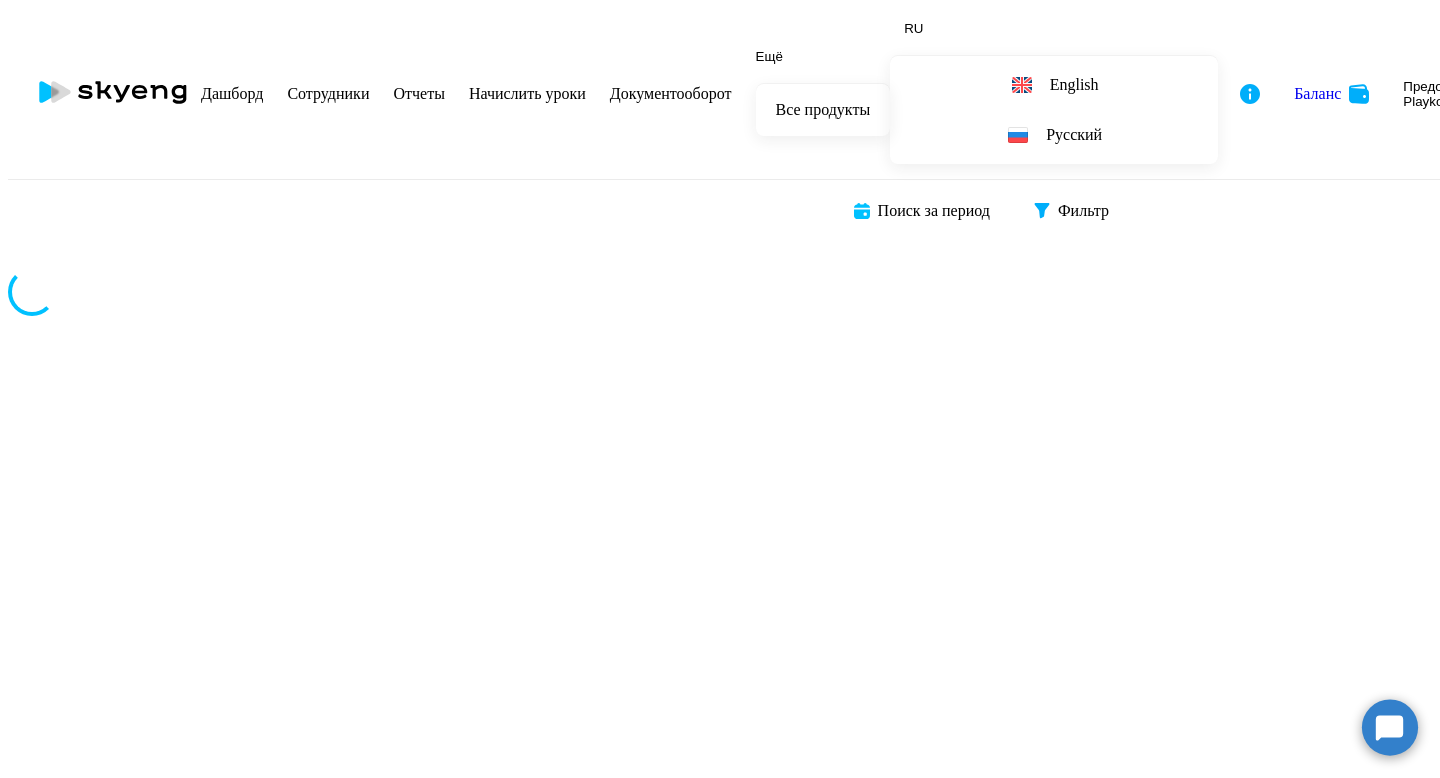 click on "Отчеты" at bounding box center (418, 93) 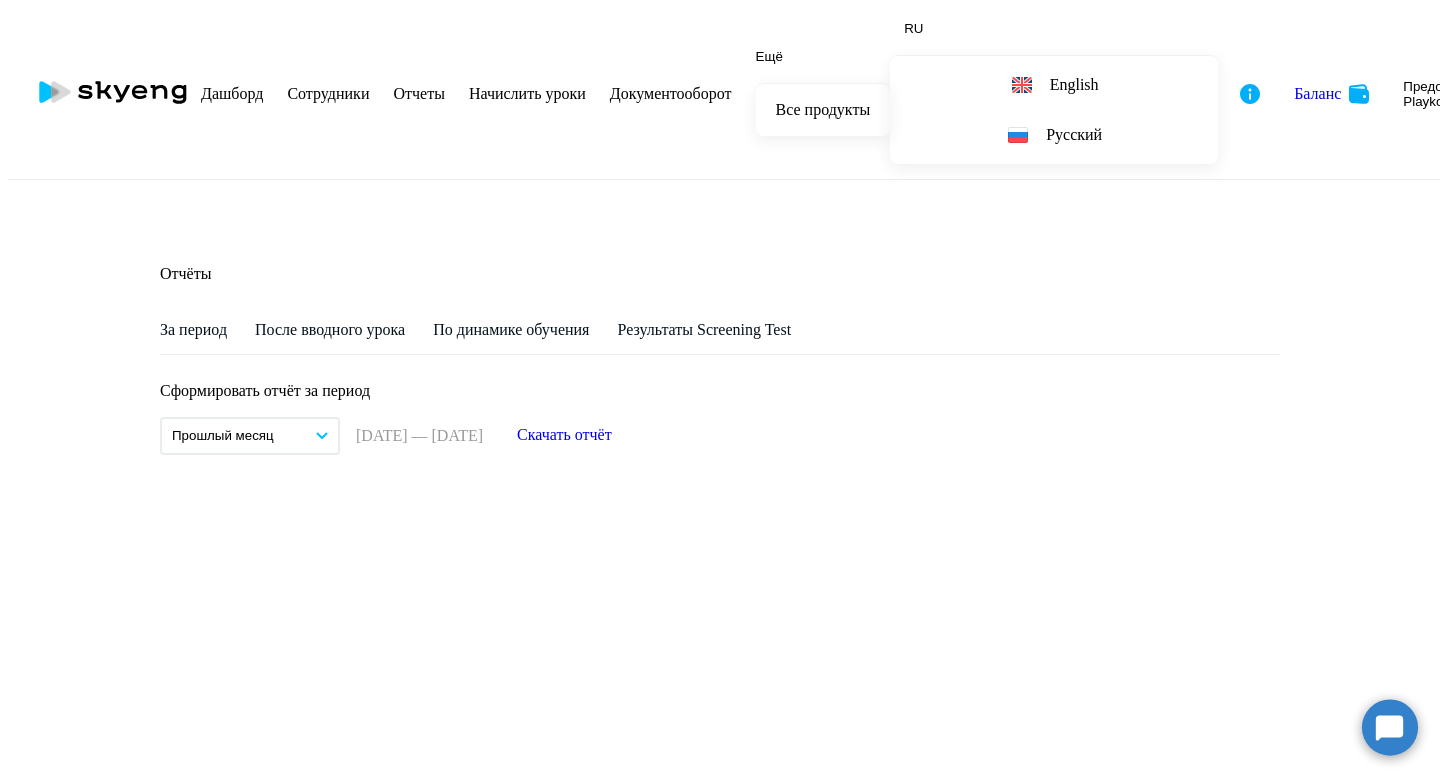 click on "Отчеты" at bounding box center (418, 93) 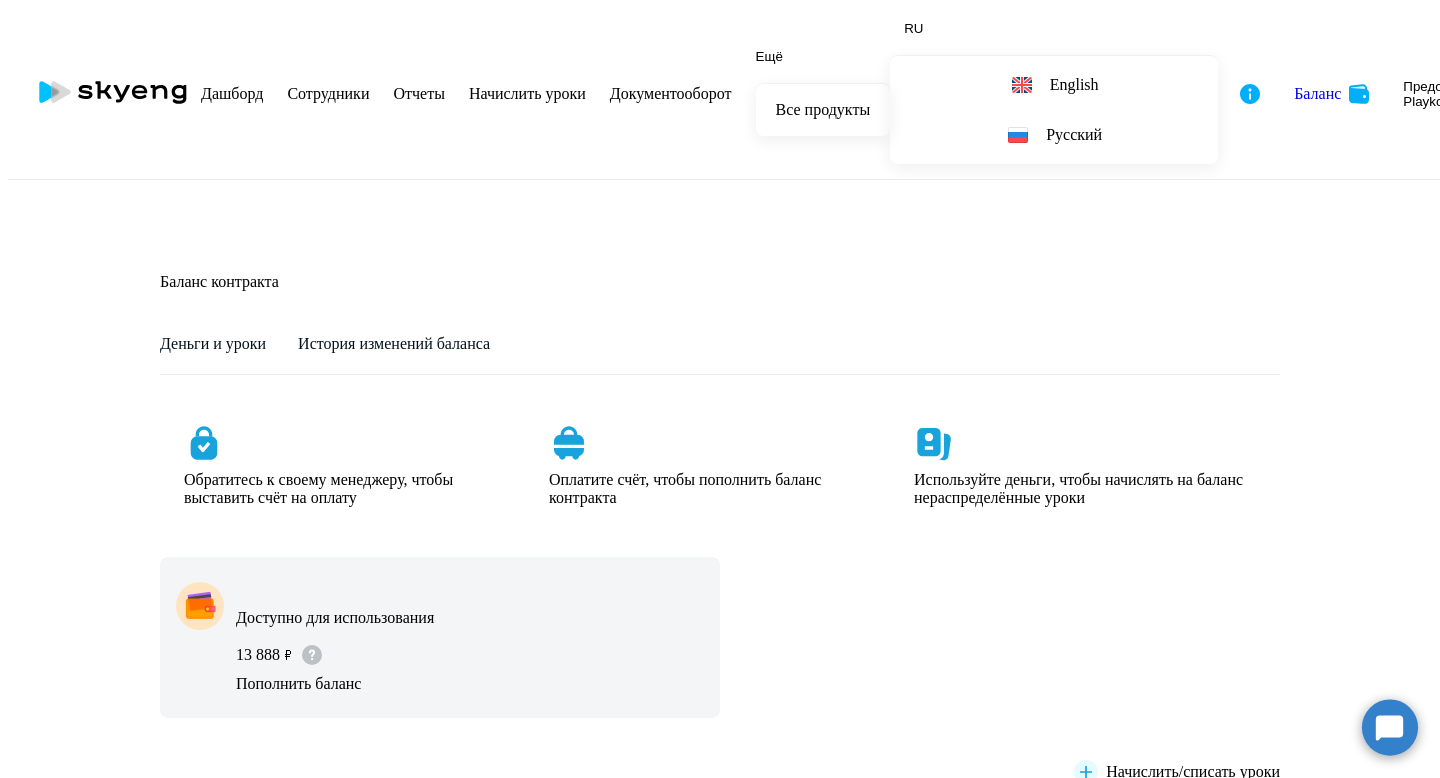 click on "История изменений баланса" at bounding box center [213, 344] 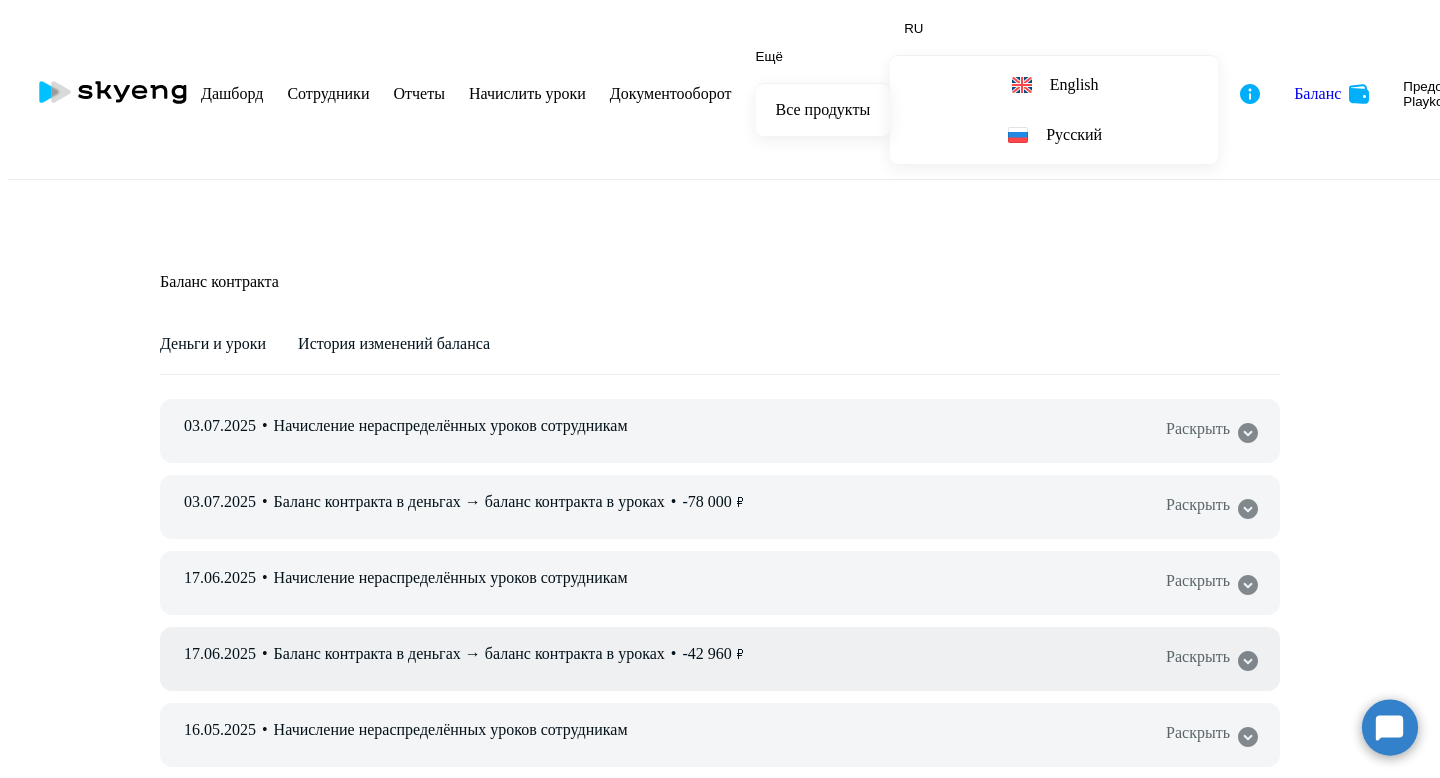 scroll, scrollTop: 111, scrollLeft: 0, axis: vertical 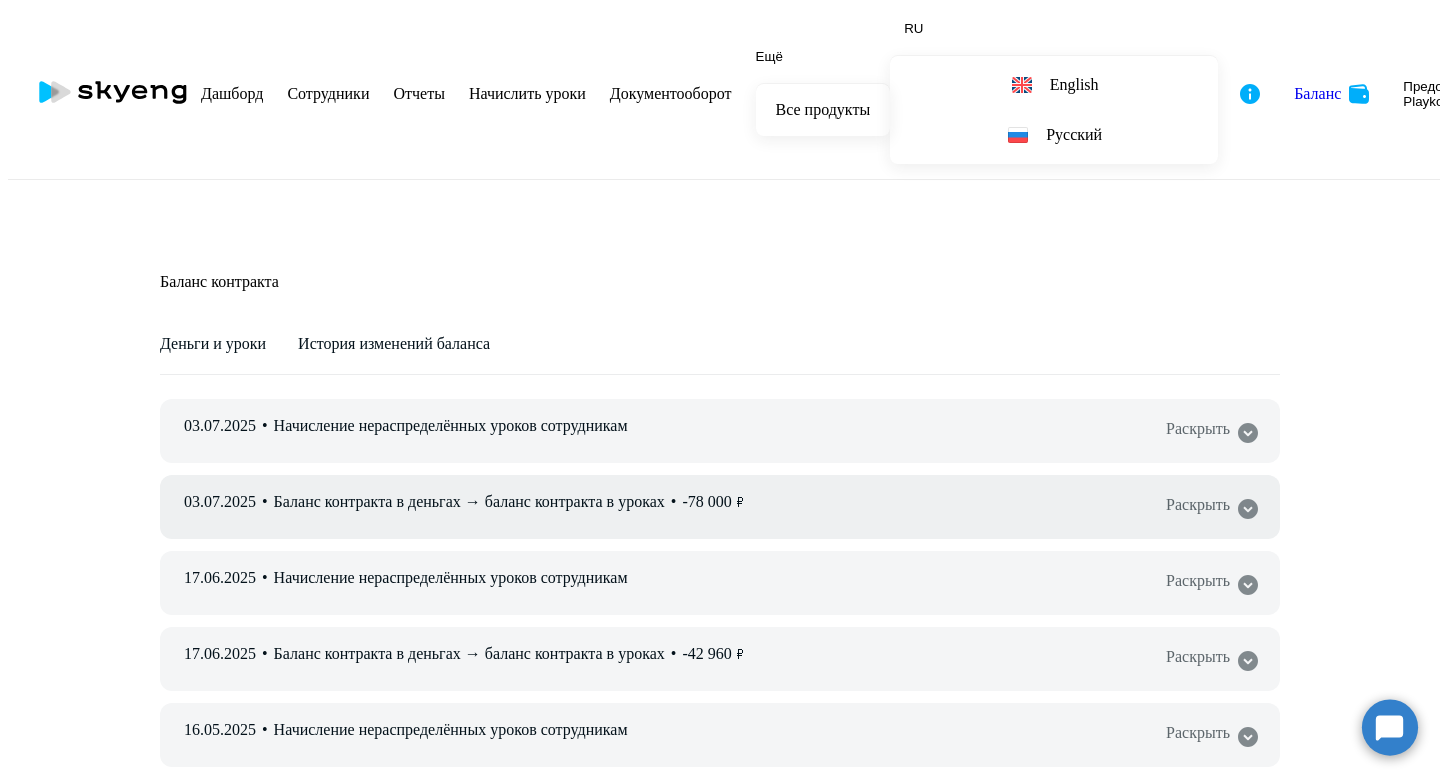 click on "03.07.2025 • Баланс контракта в деньгах → баланс контракта в уроках • -78 000 ₽ Раскрыть" at bounding box center (720, 507) 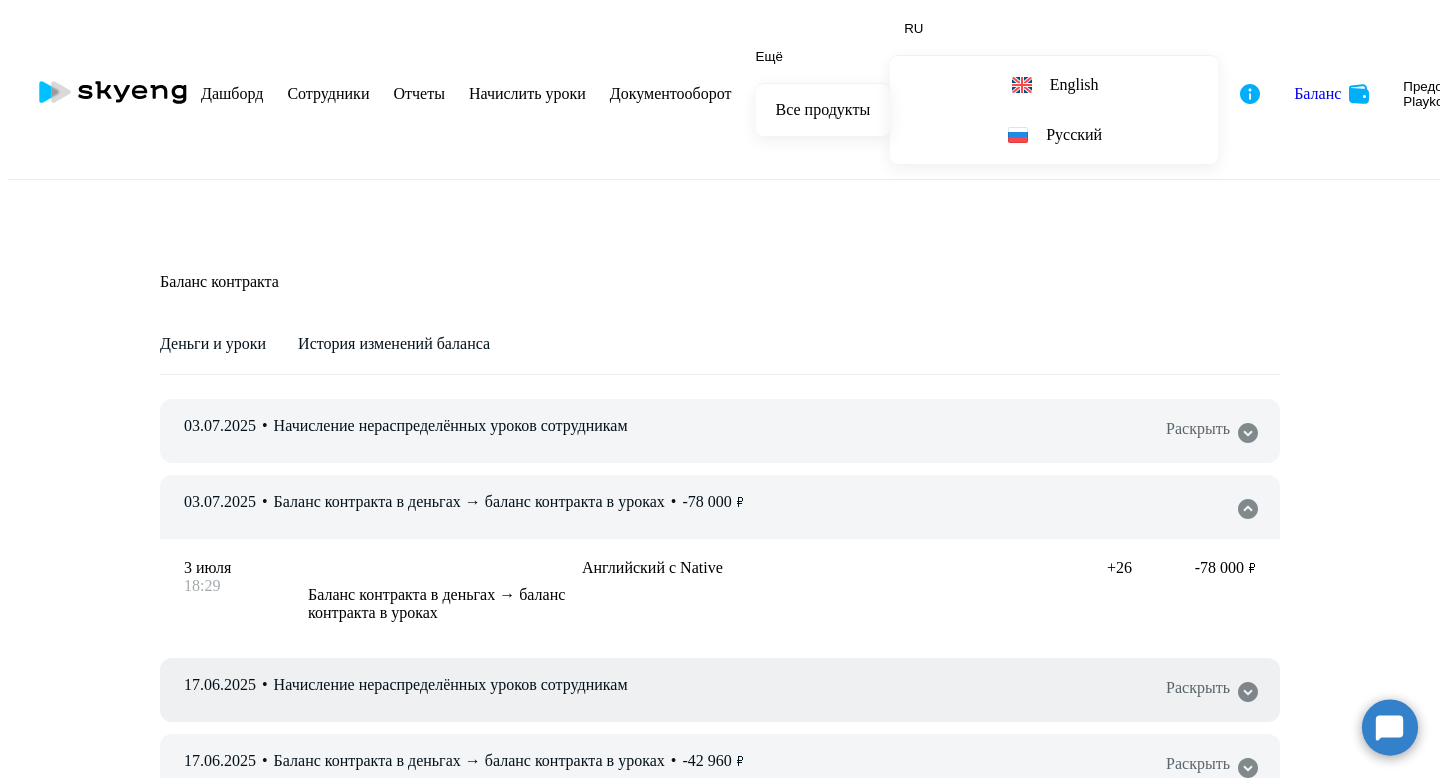 scroll, scrollTop: 57, scrollLeft: 0, axis: vertical 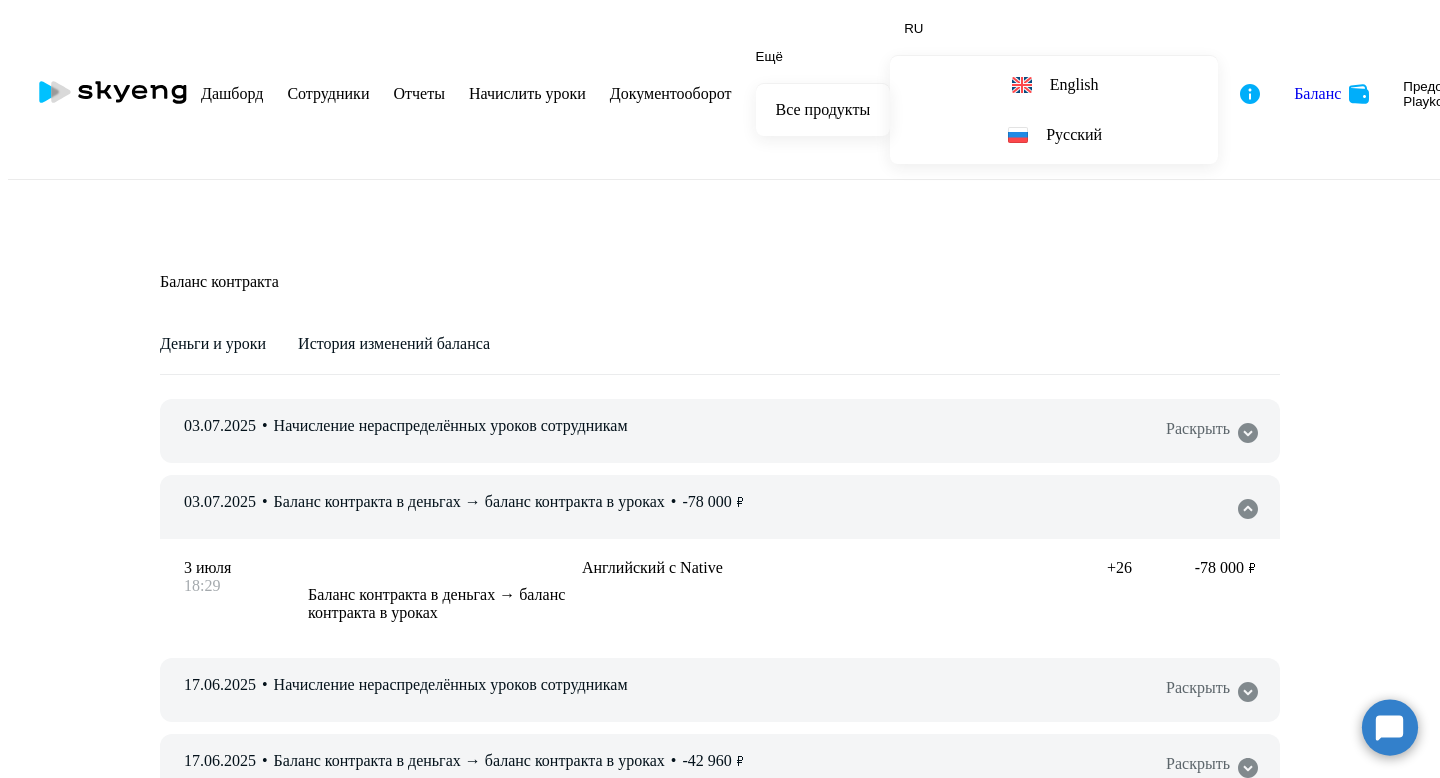 click on "Раскрыть" at bounding box center [1213, 508] 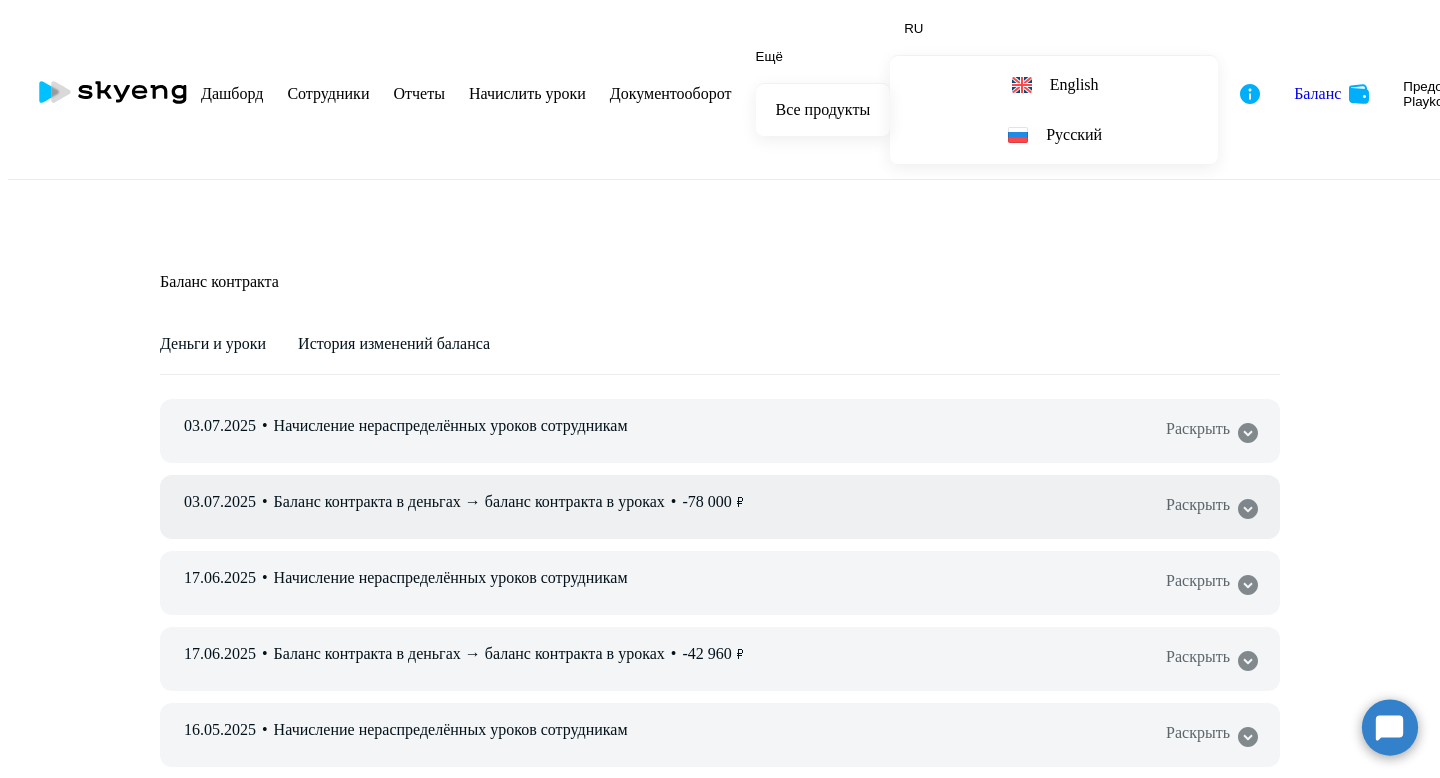 click at bounding box center (1248, 509) 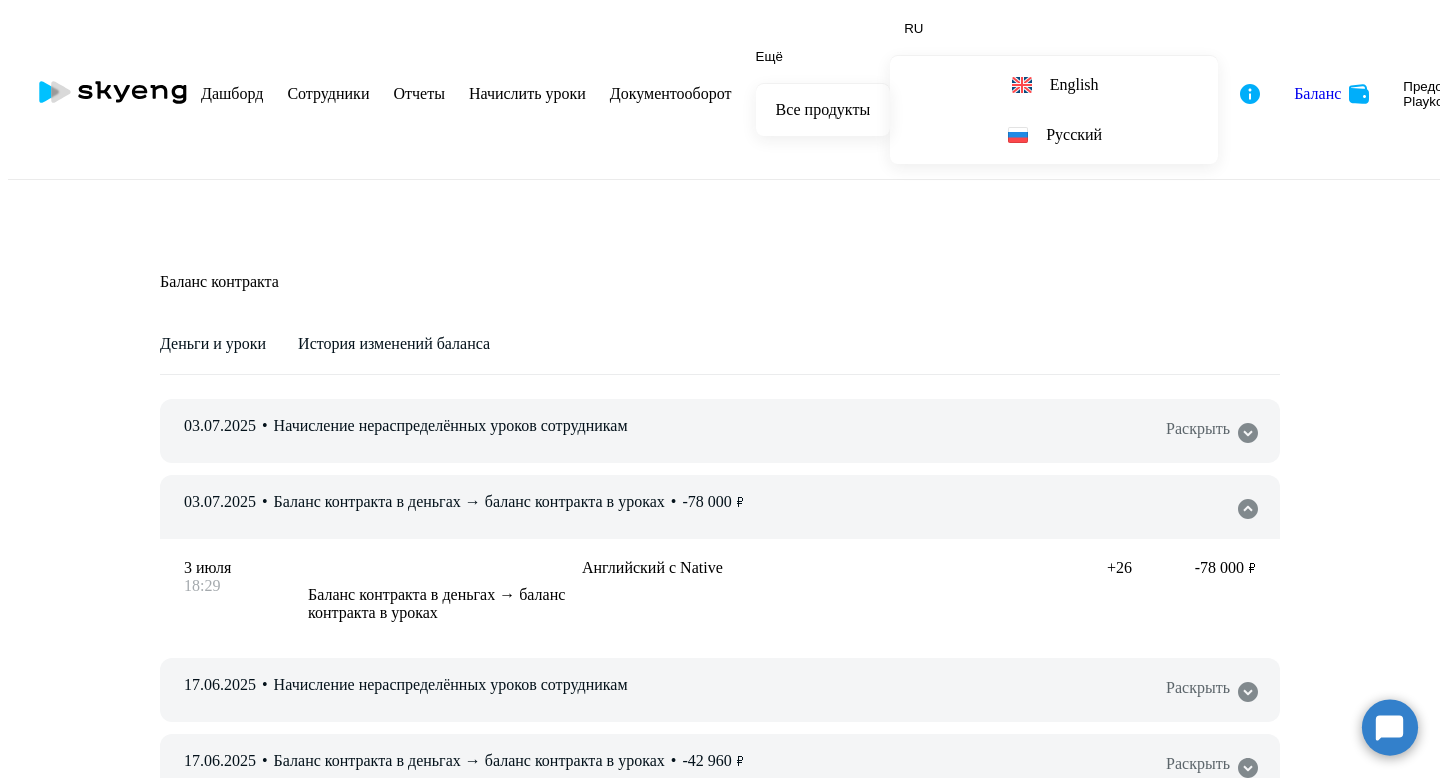 scroll, scrollTop: 0, scrollLeft: 0, axis: both 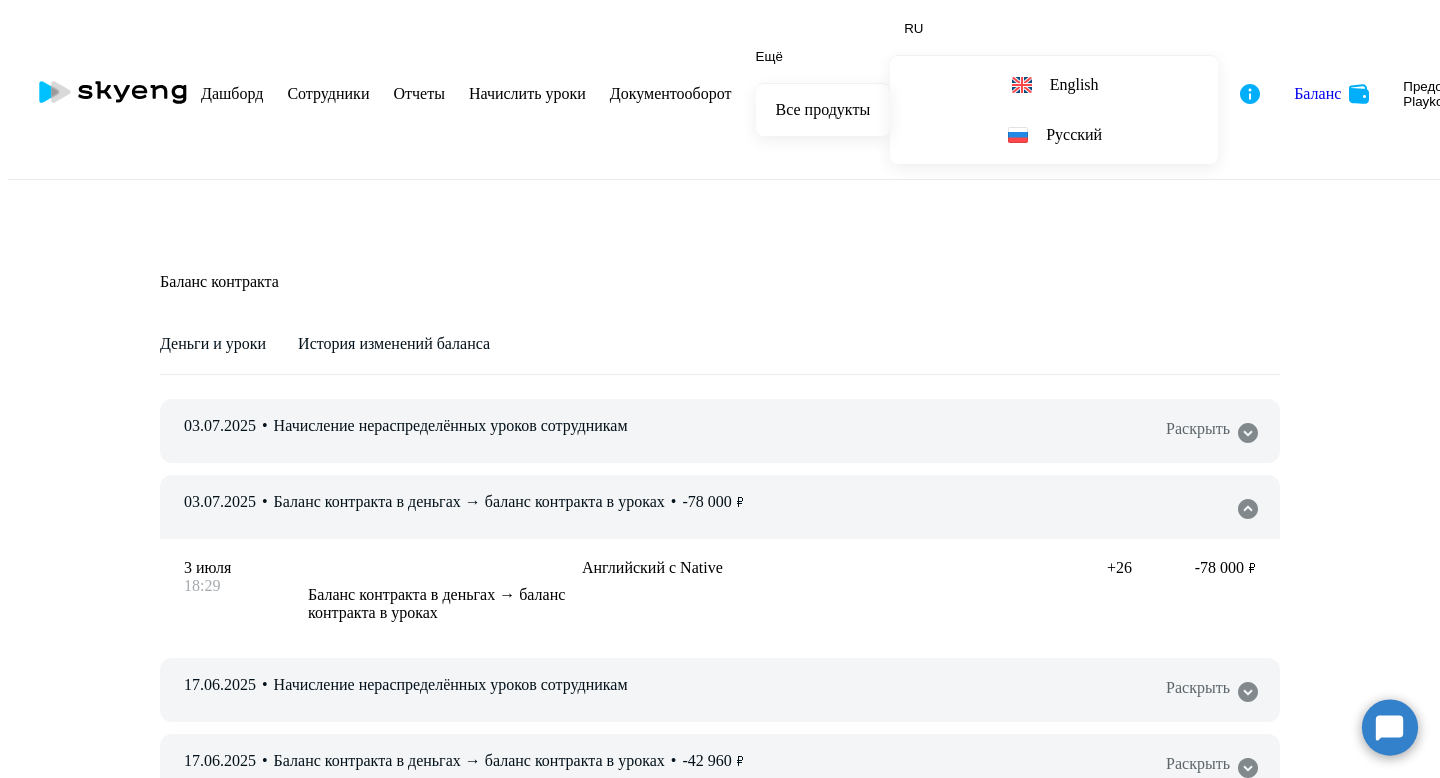 click on "Начислить уроки" at bounding box center [527, 93] 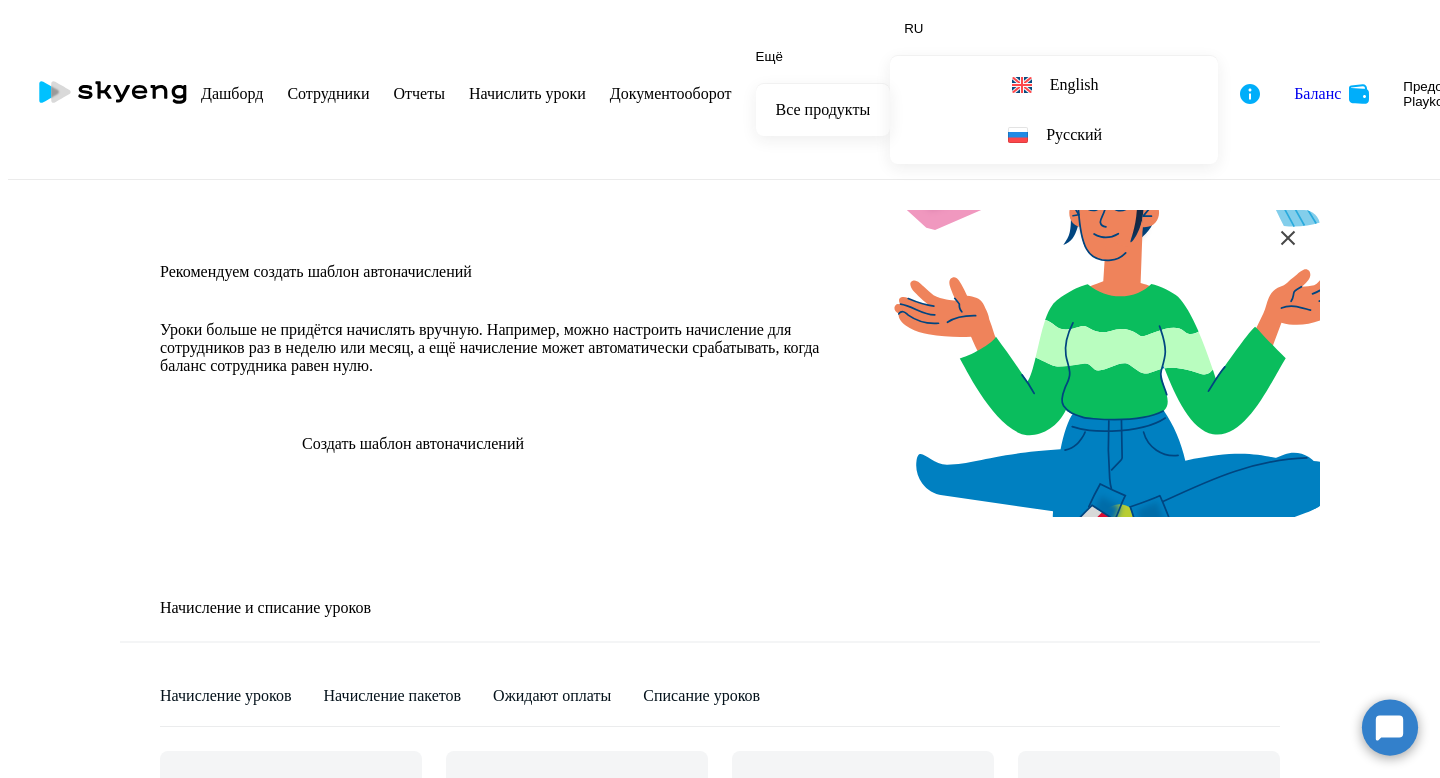 scroll, scrollTop: 436, scrollLeft: 0, axis: vertical 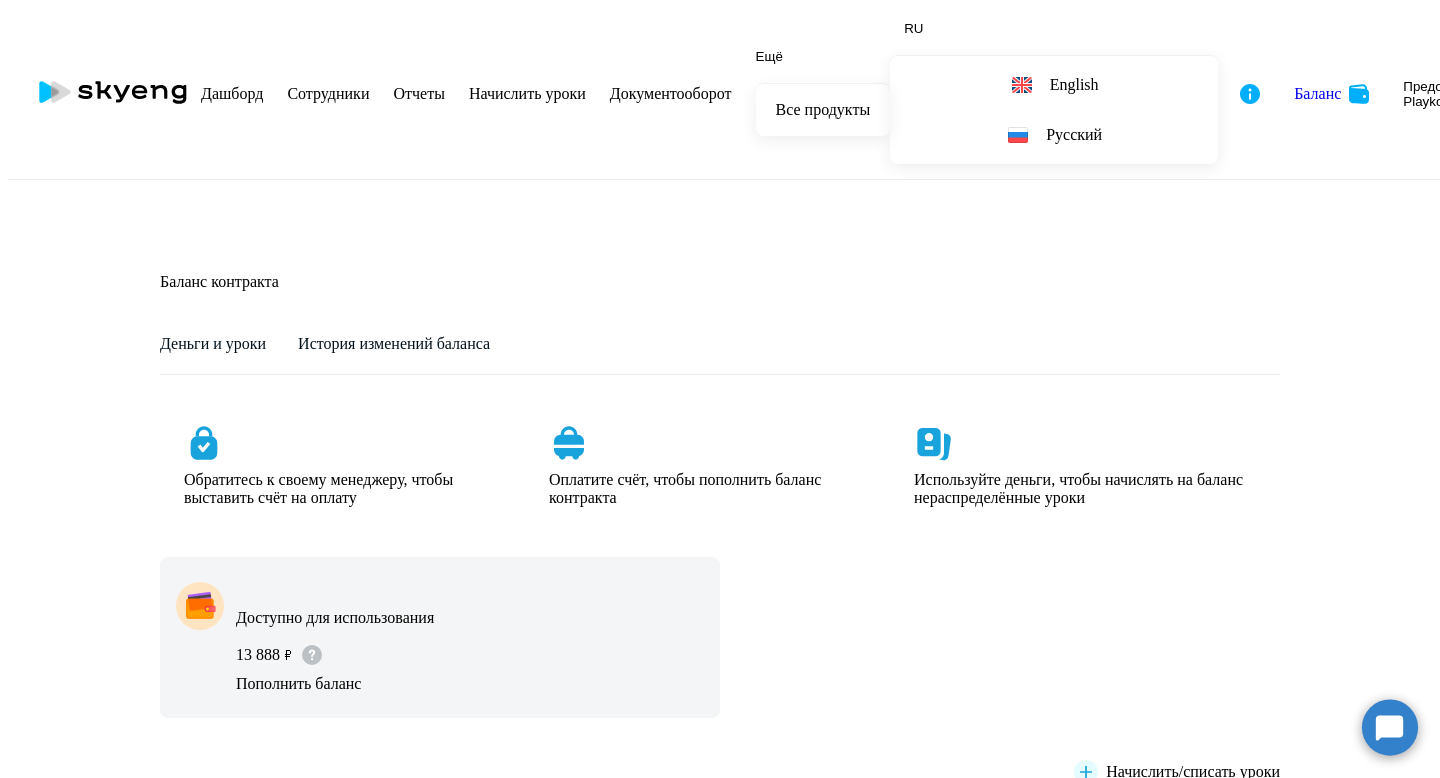 click on "0" at bounding box center [247, 888] 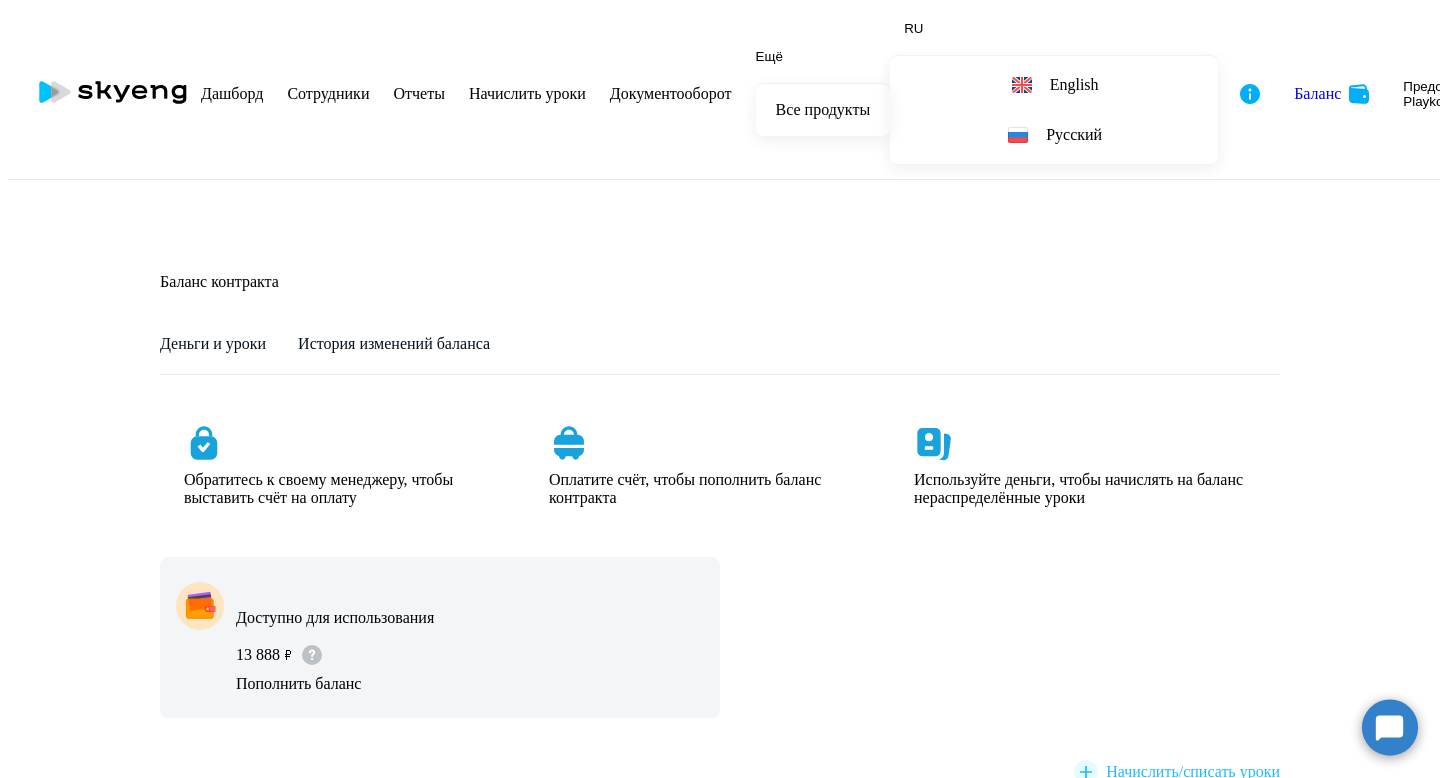 click on "Начислить/списать уроки" at bounding box center (1193, 772) 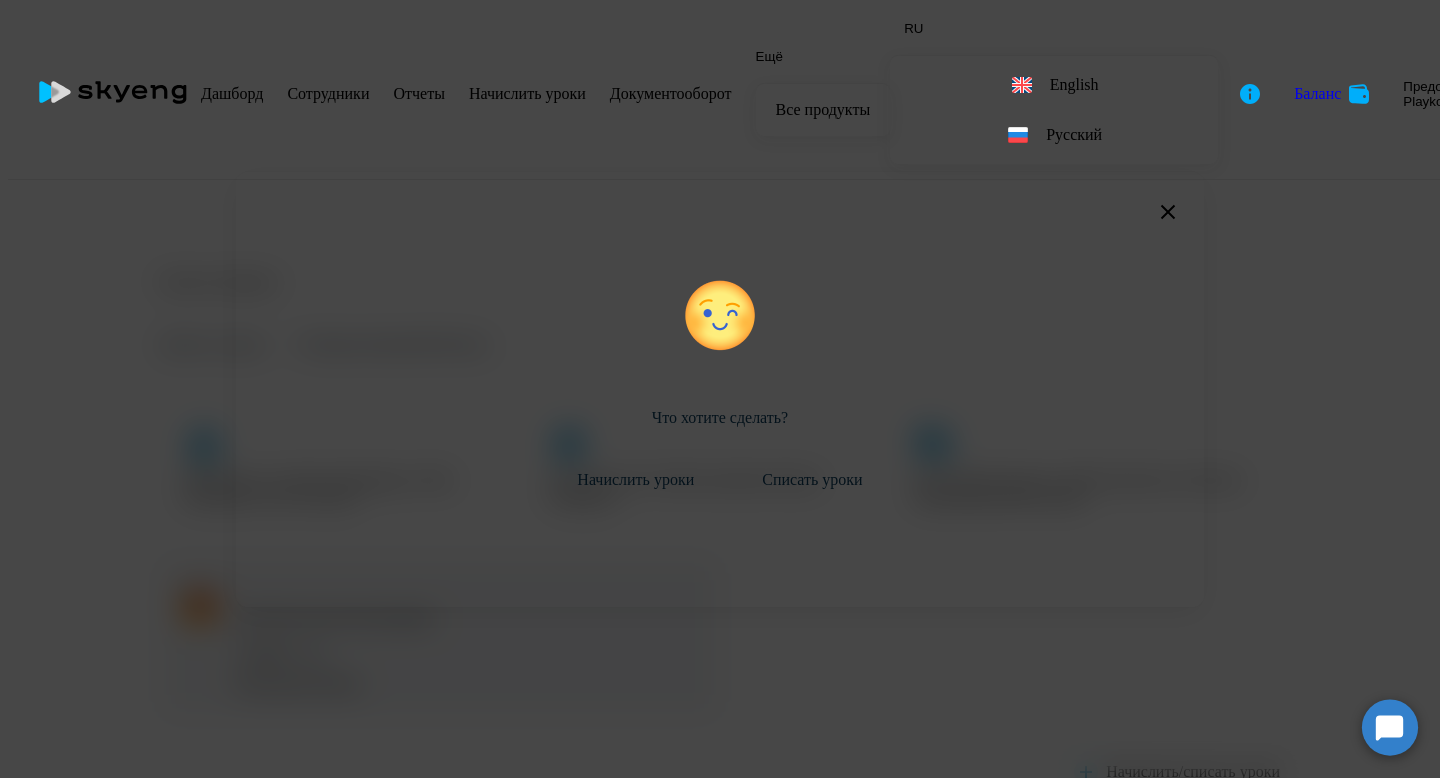 click on "Начислить уроки" at bounding box center (635, 480) 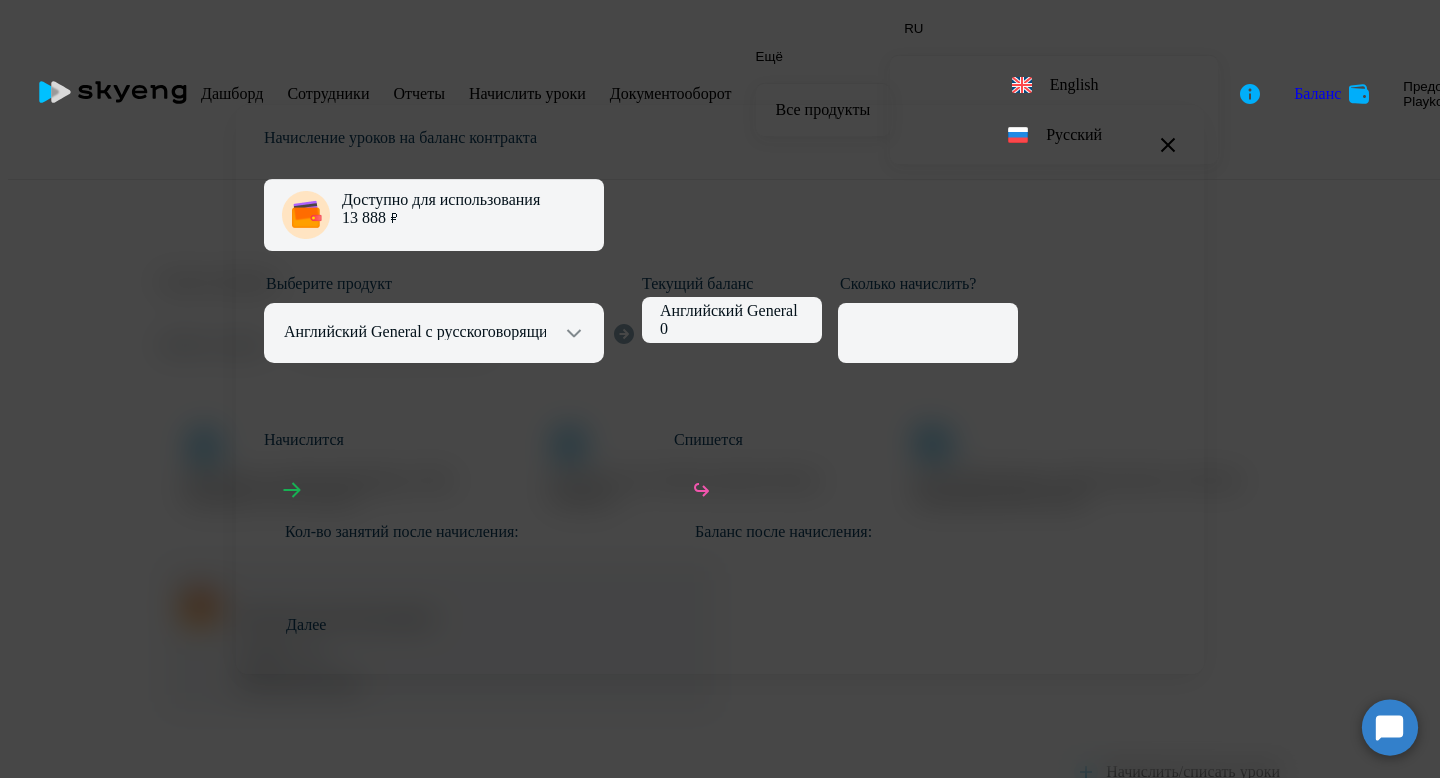 click on "0" at bounding box center (729, 329) 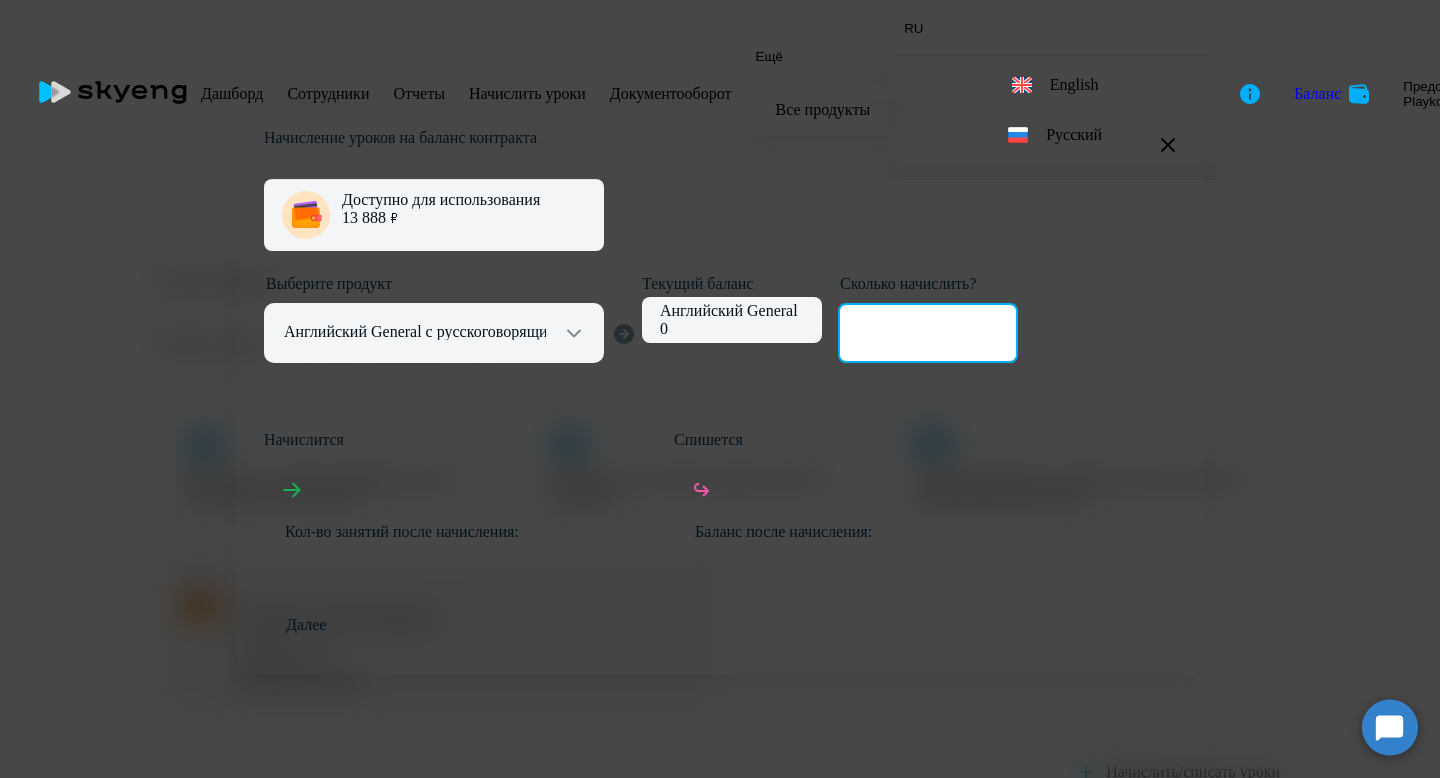 click at bounding box center (928, 333) 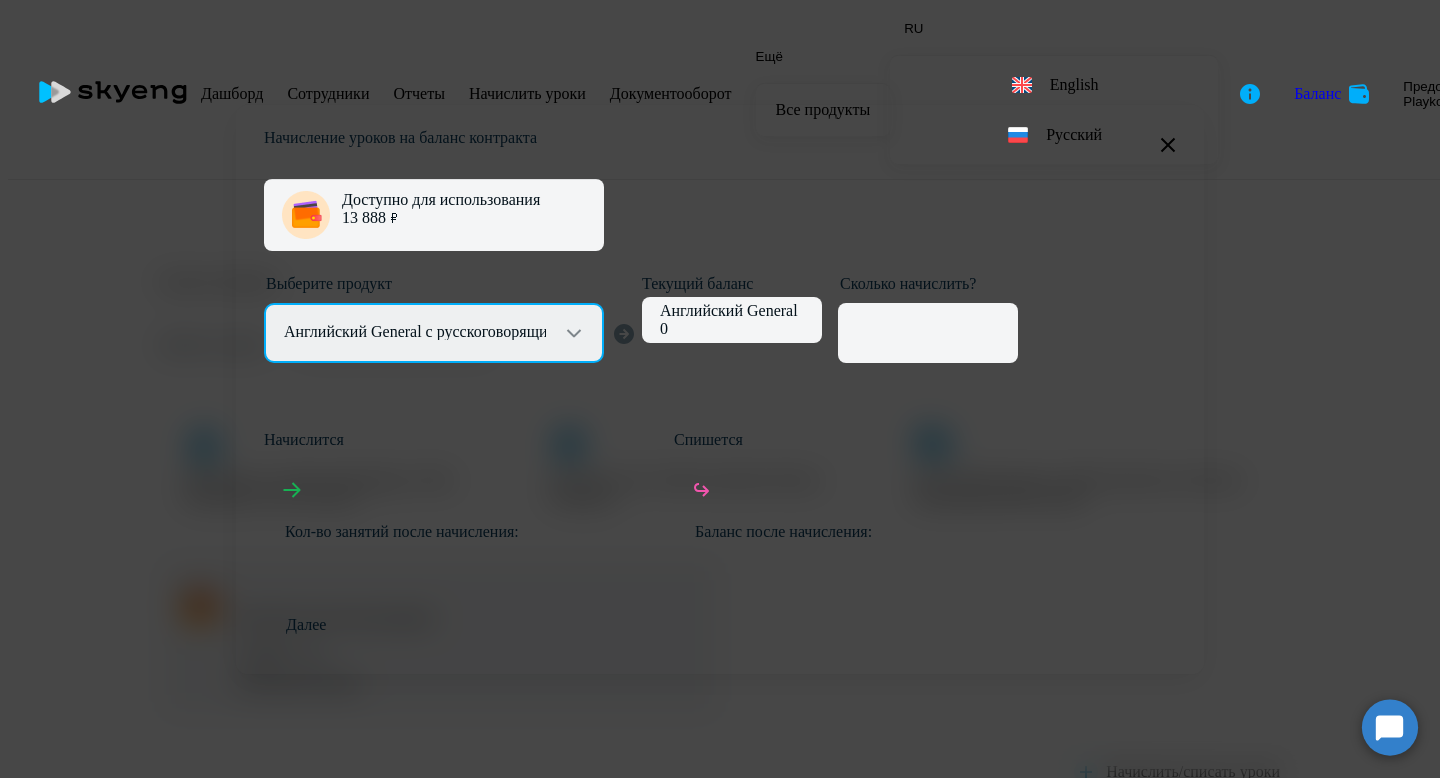 click on "Английский General с русскоговорящим преподавателем   Английский General с англоговорящим преподавателем   Премиум английский с русскоговорящим преподавателем   Talks 15 минутные разговоры на английском" at bounding box center (434, 333) 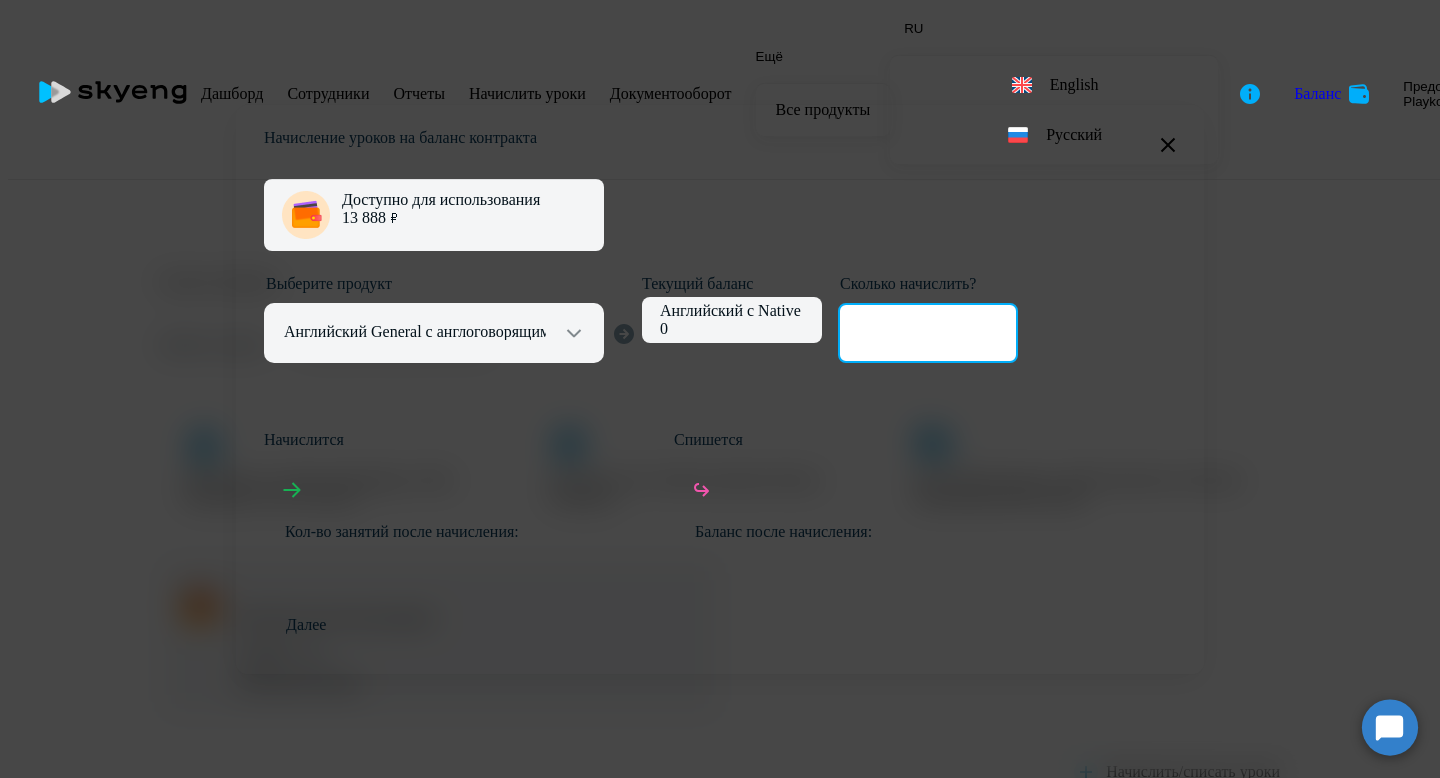 click at bounding box center (928, 333) 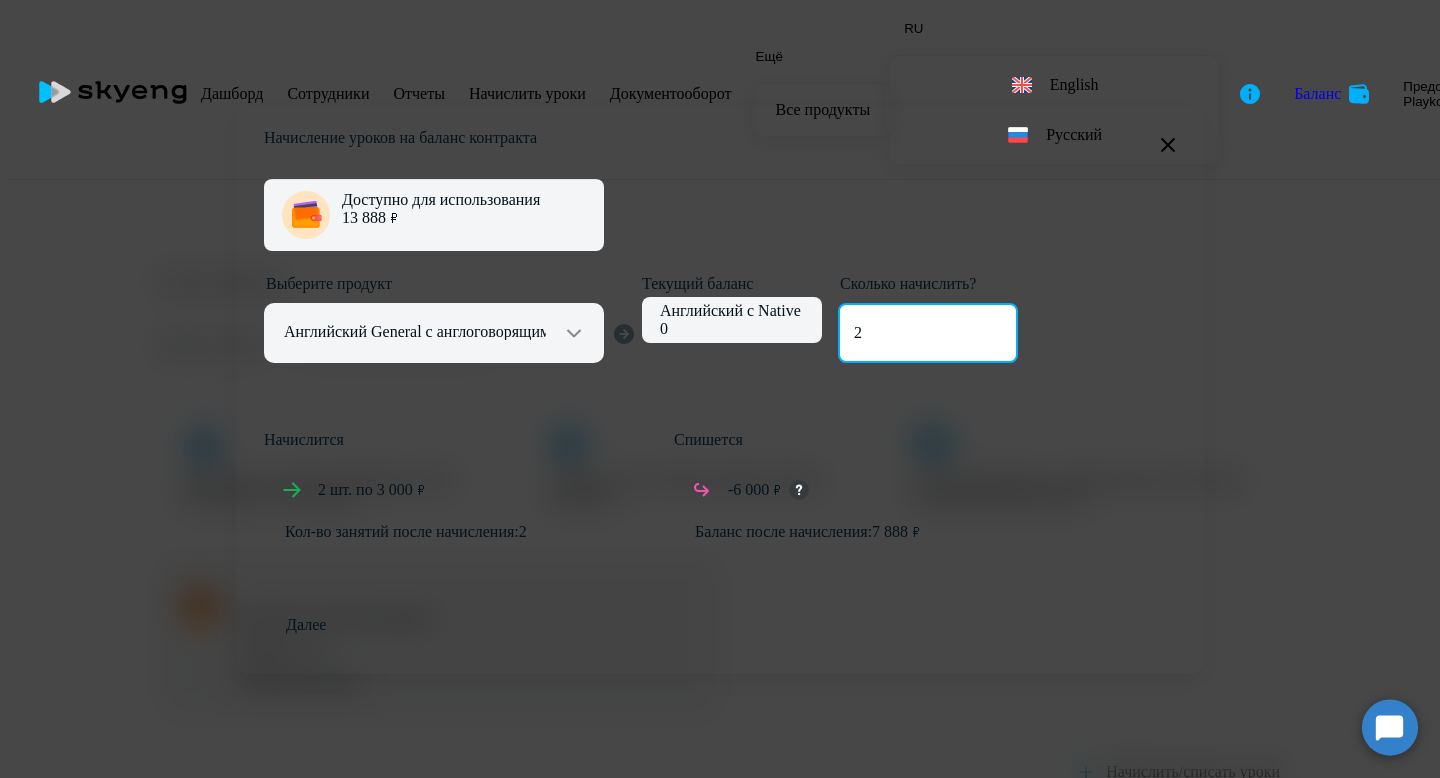 type on "2" 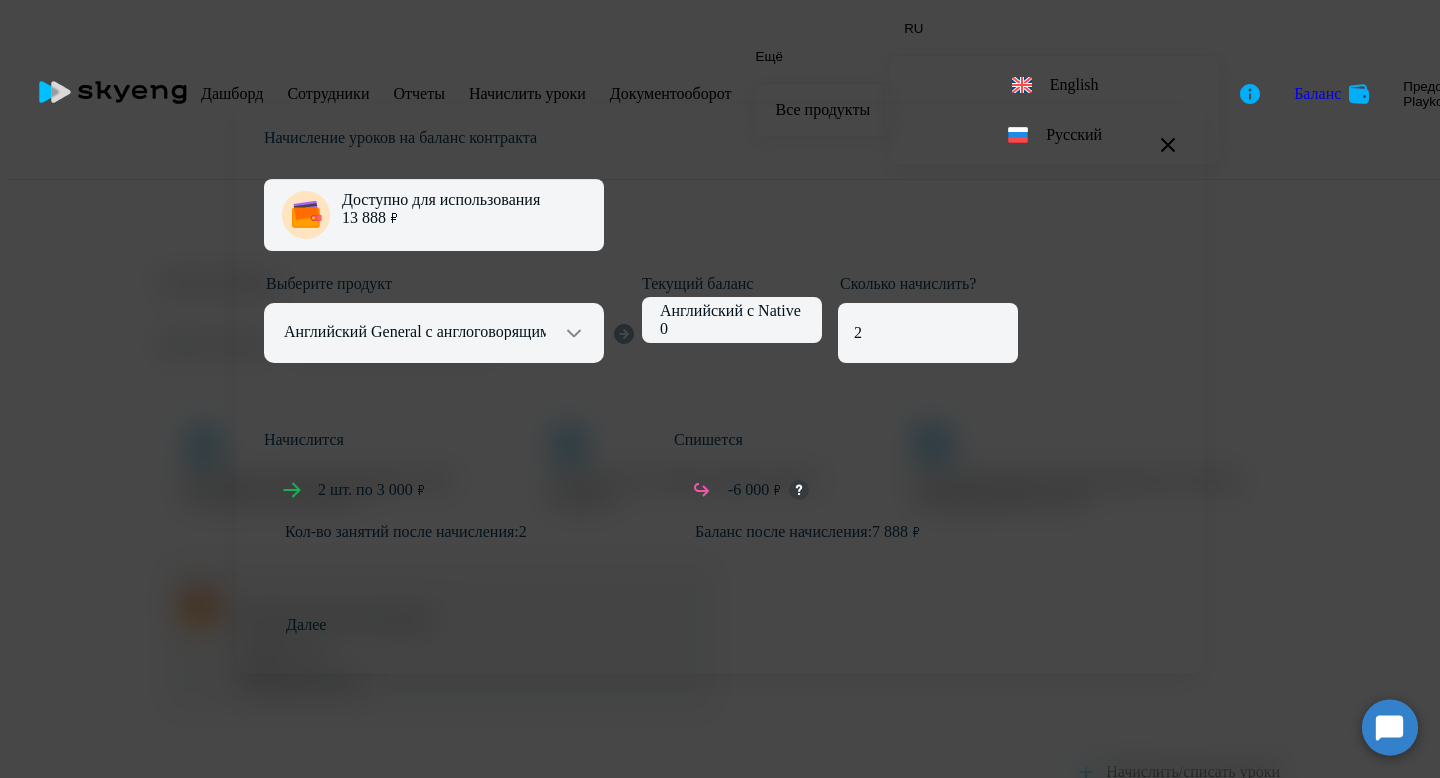 click on "Начисление уроков на баланс контракта Доступно для использования 13 888 ₽ Выберите продукт Английский General с русскоговорящим преподавателем Английский General с англоговорящим преподавателем Премиум английский с русскоговорящим преподавателем Talks 15 минутные разговоры на английском
Текущий баланс Английский с Native 0 Сколько начислить? 2 Начислится
2 шт. по 3 000 ₽ Кол-во занятий после начисления: 2 Спишется
-6 000 ₽
Баланс после начисления: 7 888 ₽ Далее" at bounding box center [720, 389] 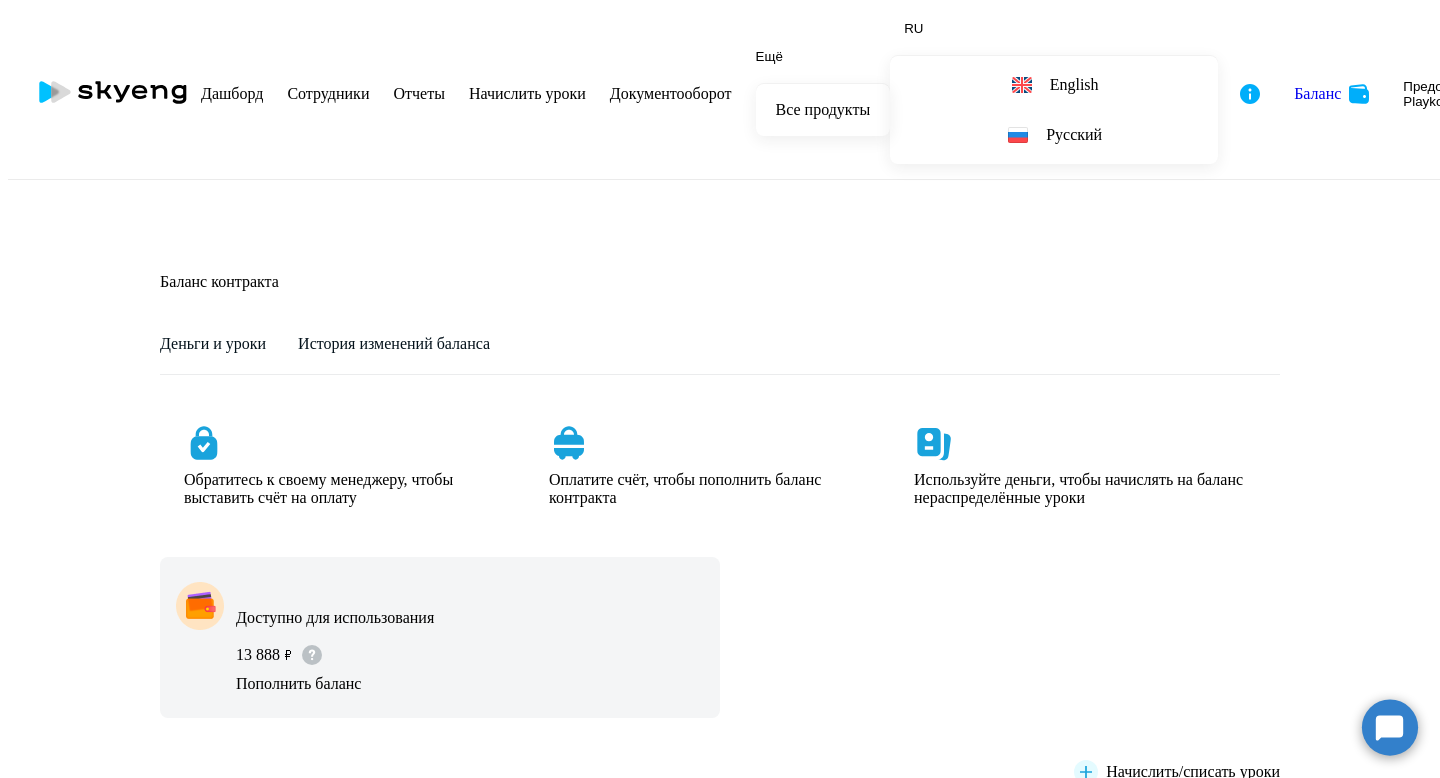 scroll, scrollTop: 0, scrollLeft: 0, axis: both 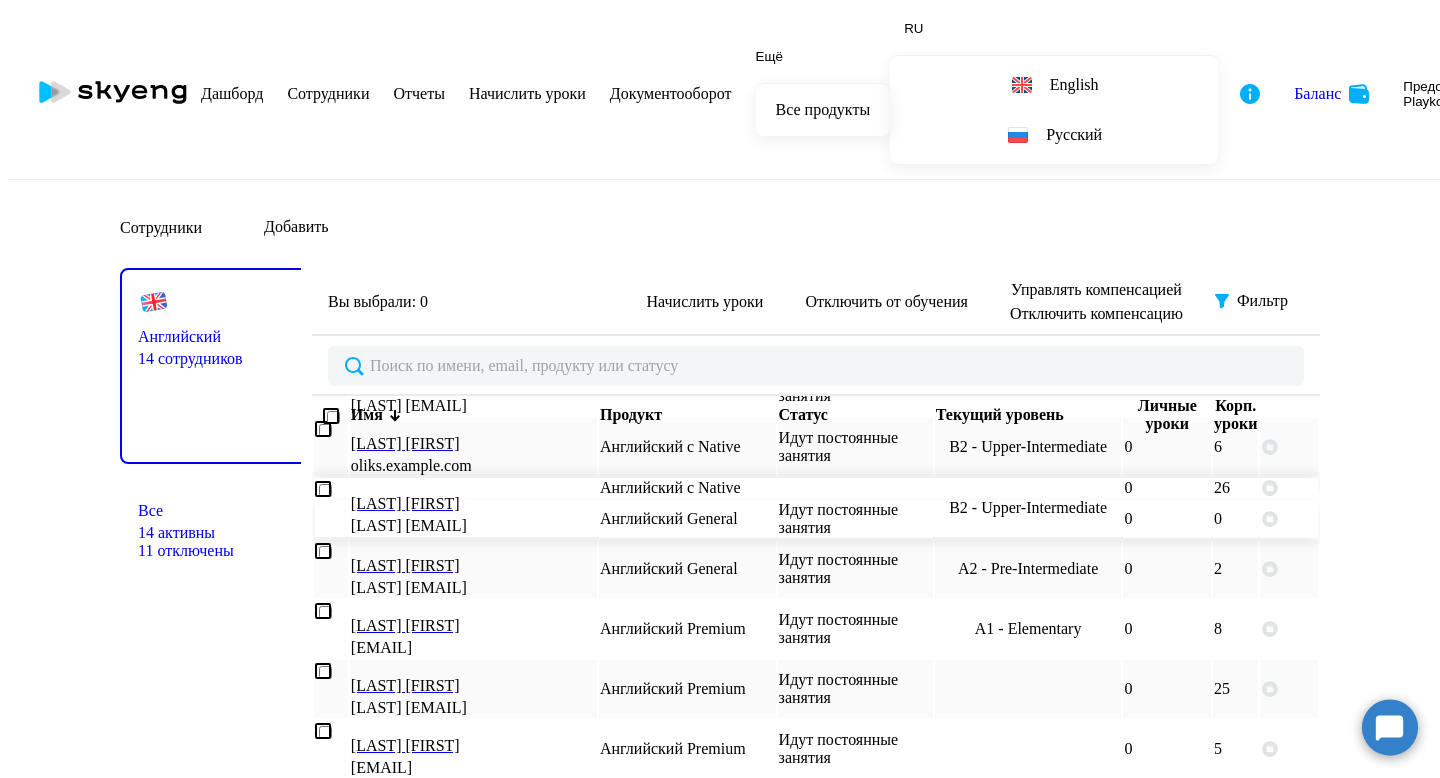 click on "26" at bounding box center [1235, 488] 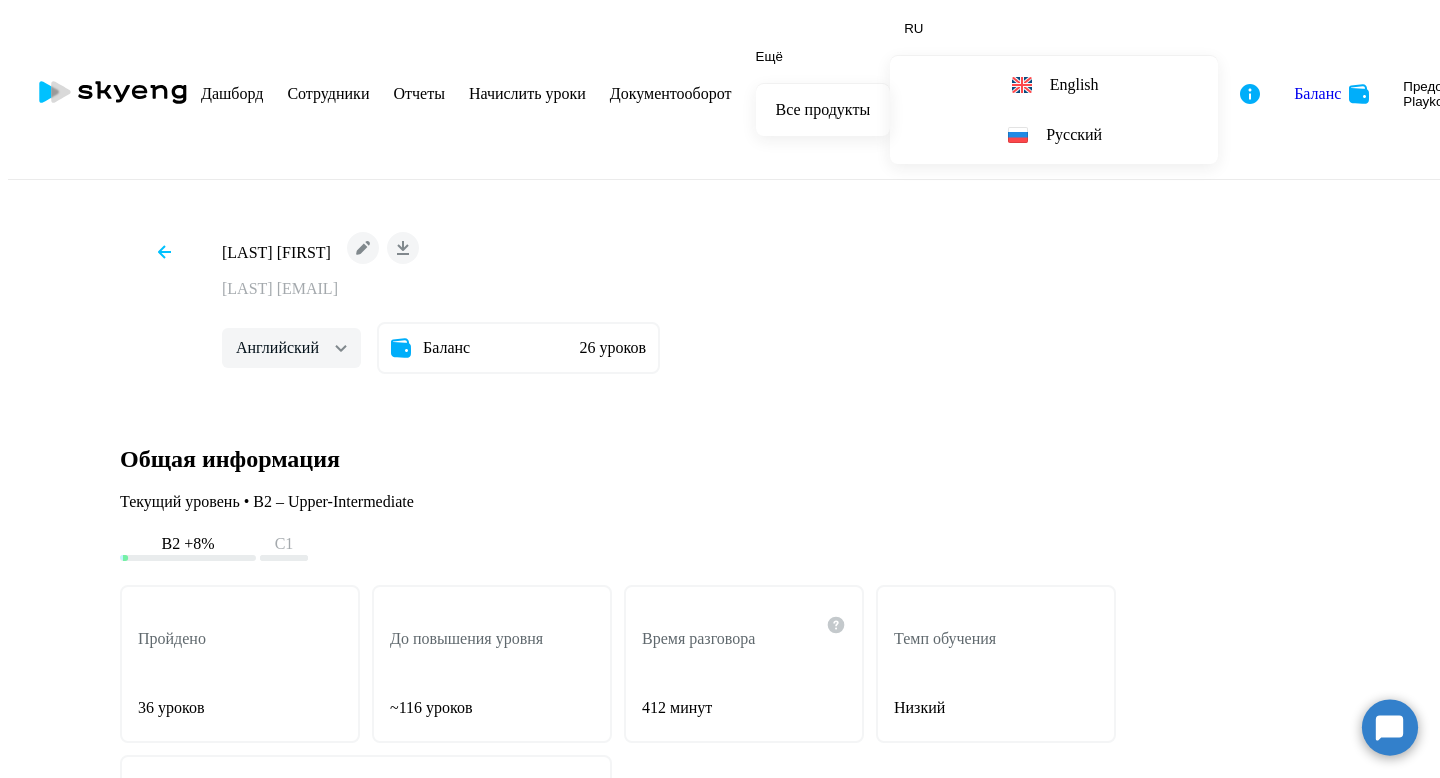 scroll, scrollTop: 0, scrollLeft: 0, axis: both 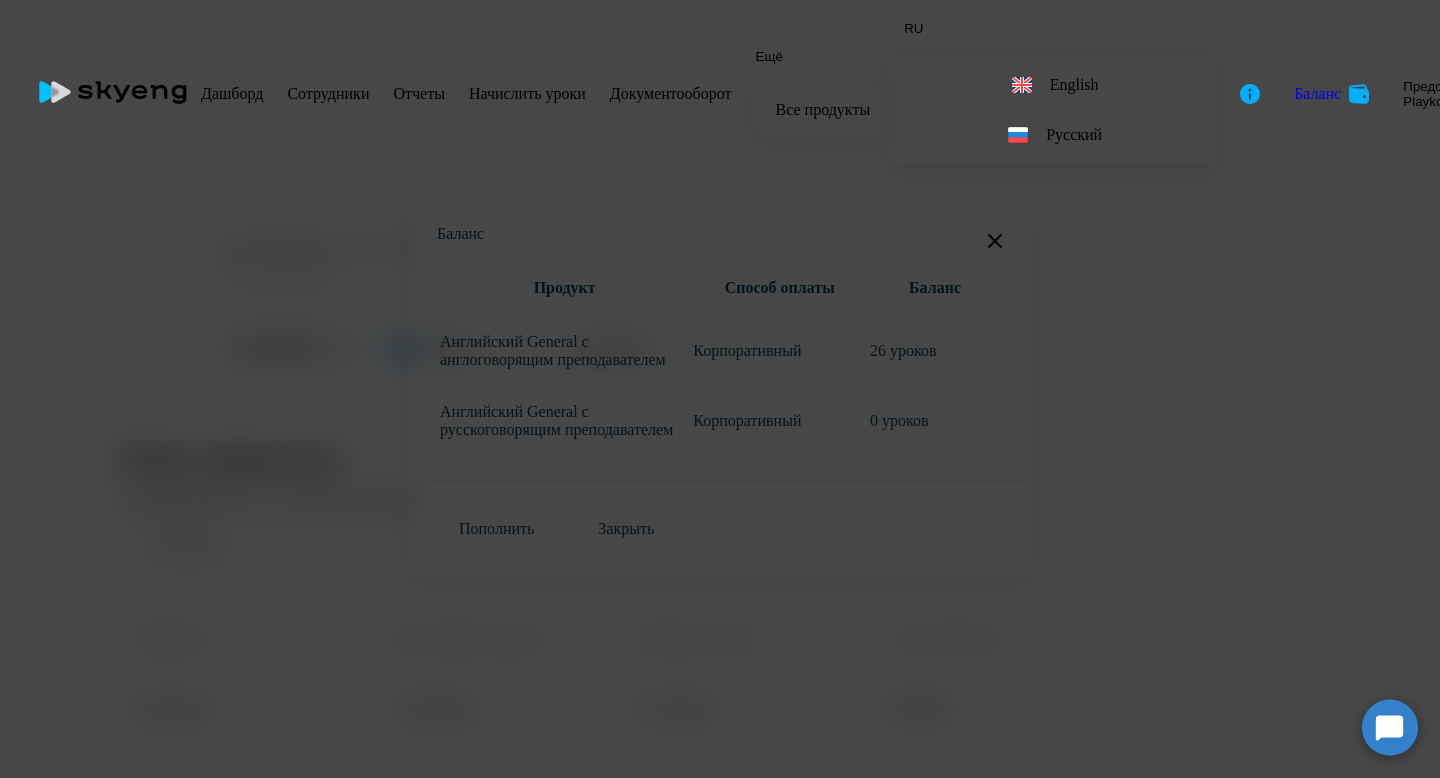 click at bounding box center [995, 241] 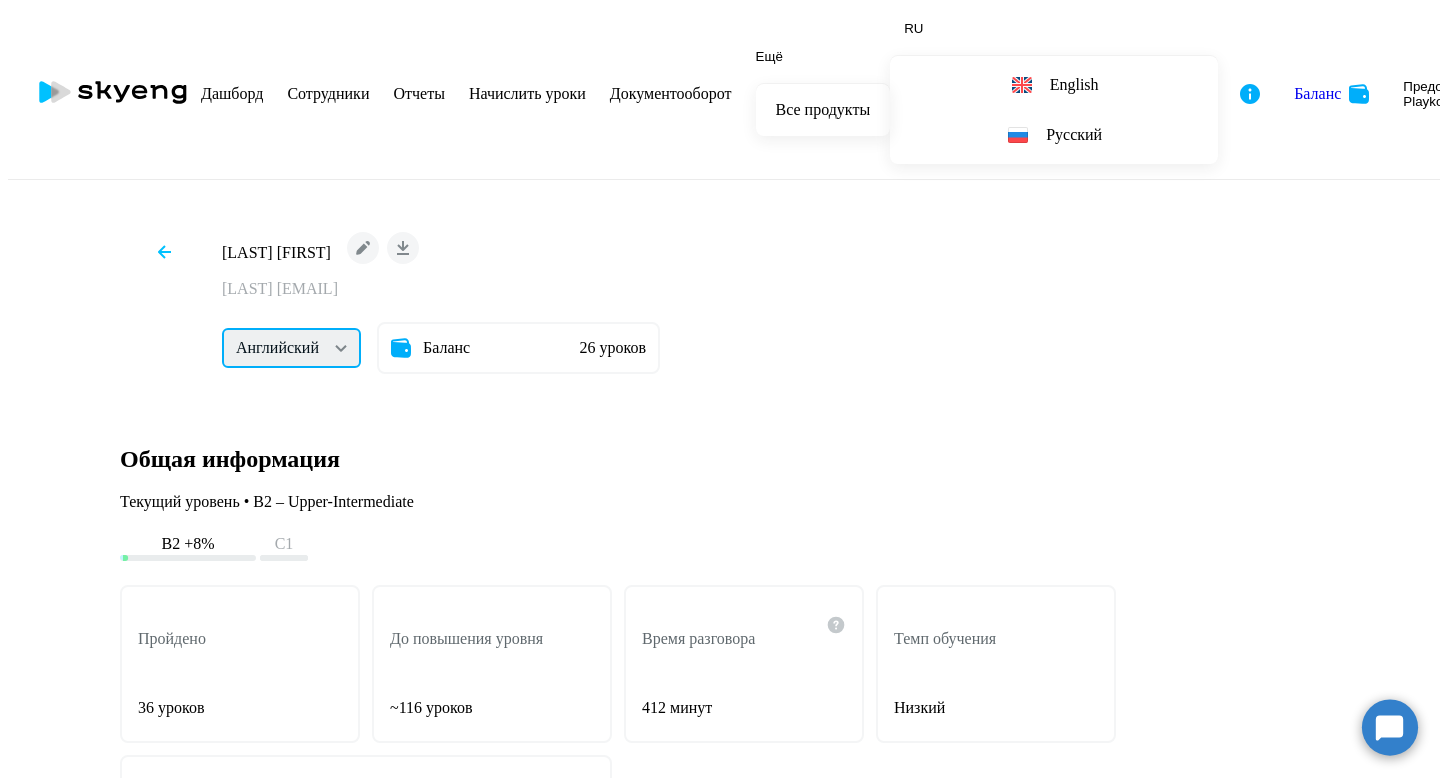 click on "Английский   Остальные" at bounding box center (291, 348) 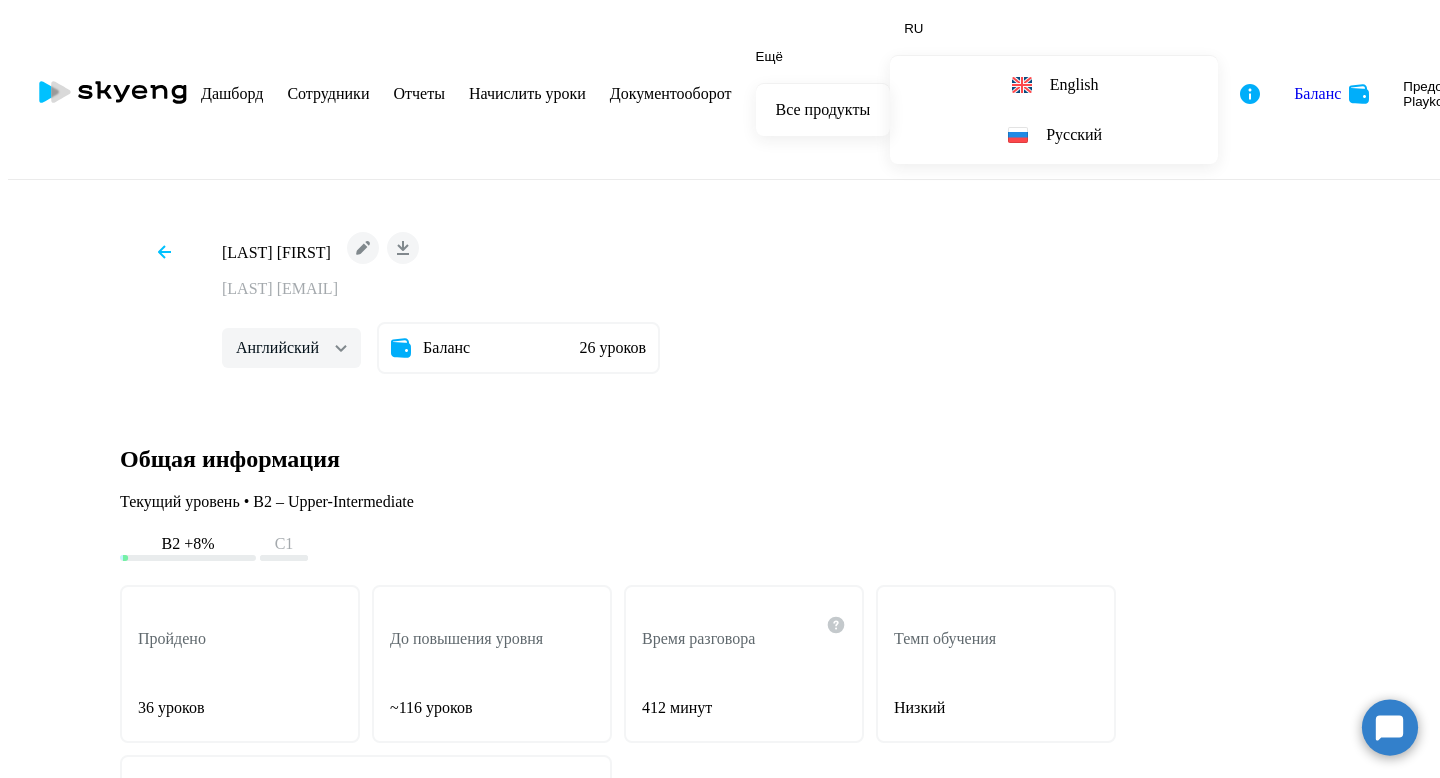 click on "Сотрудники" at bounding box center (328, 93) 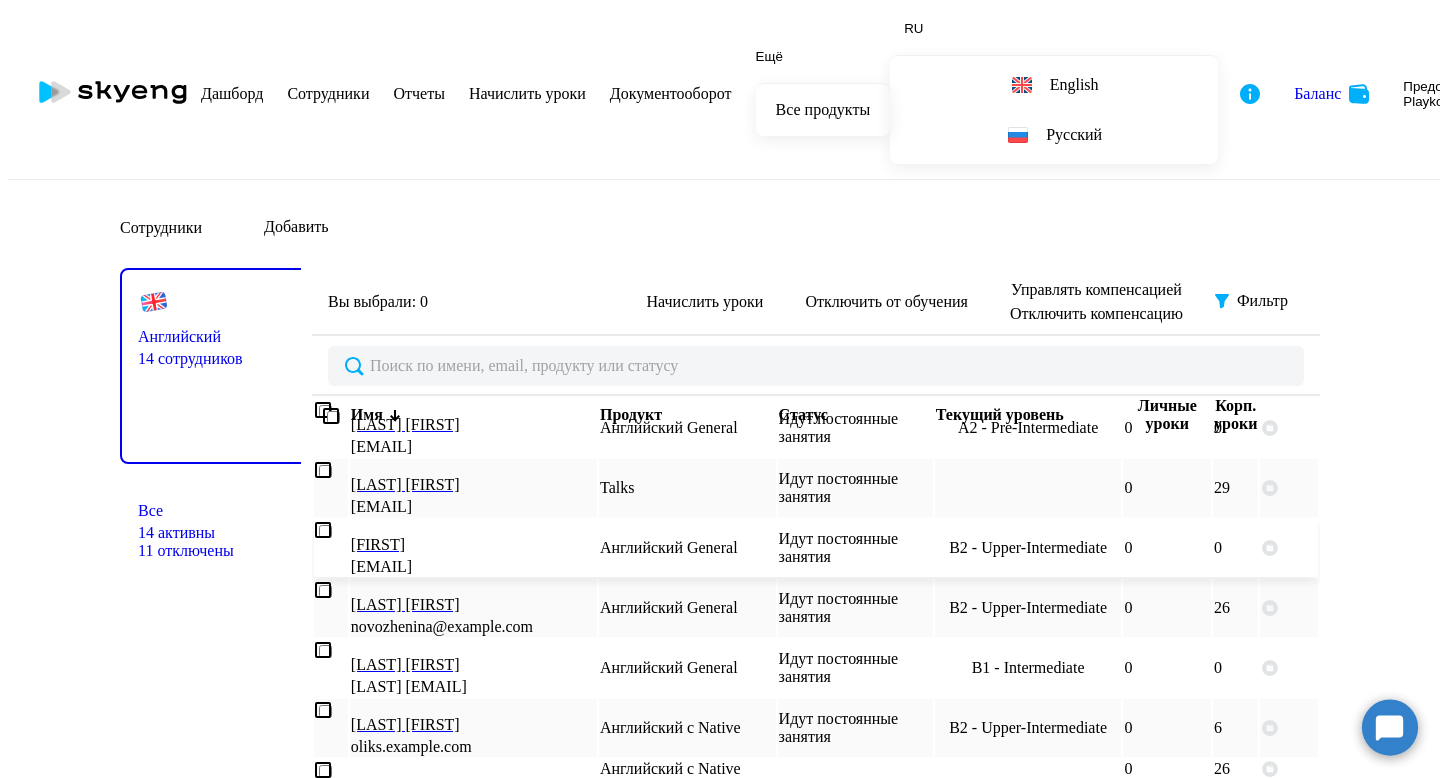 scroll, scrollTop: 0, scrollLeft: 0, axis: both 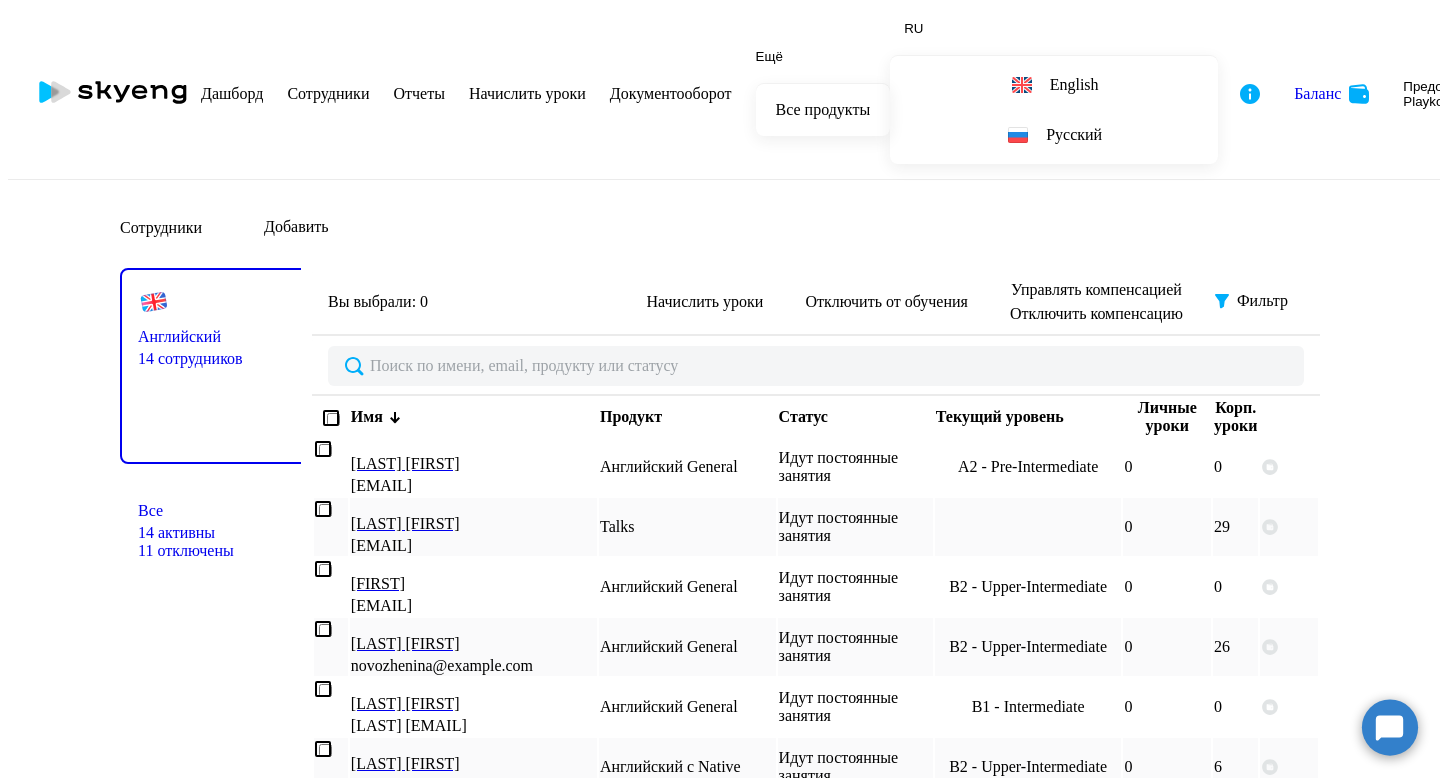 click on "Начислить уроки" at bounding box center (527, 93) 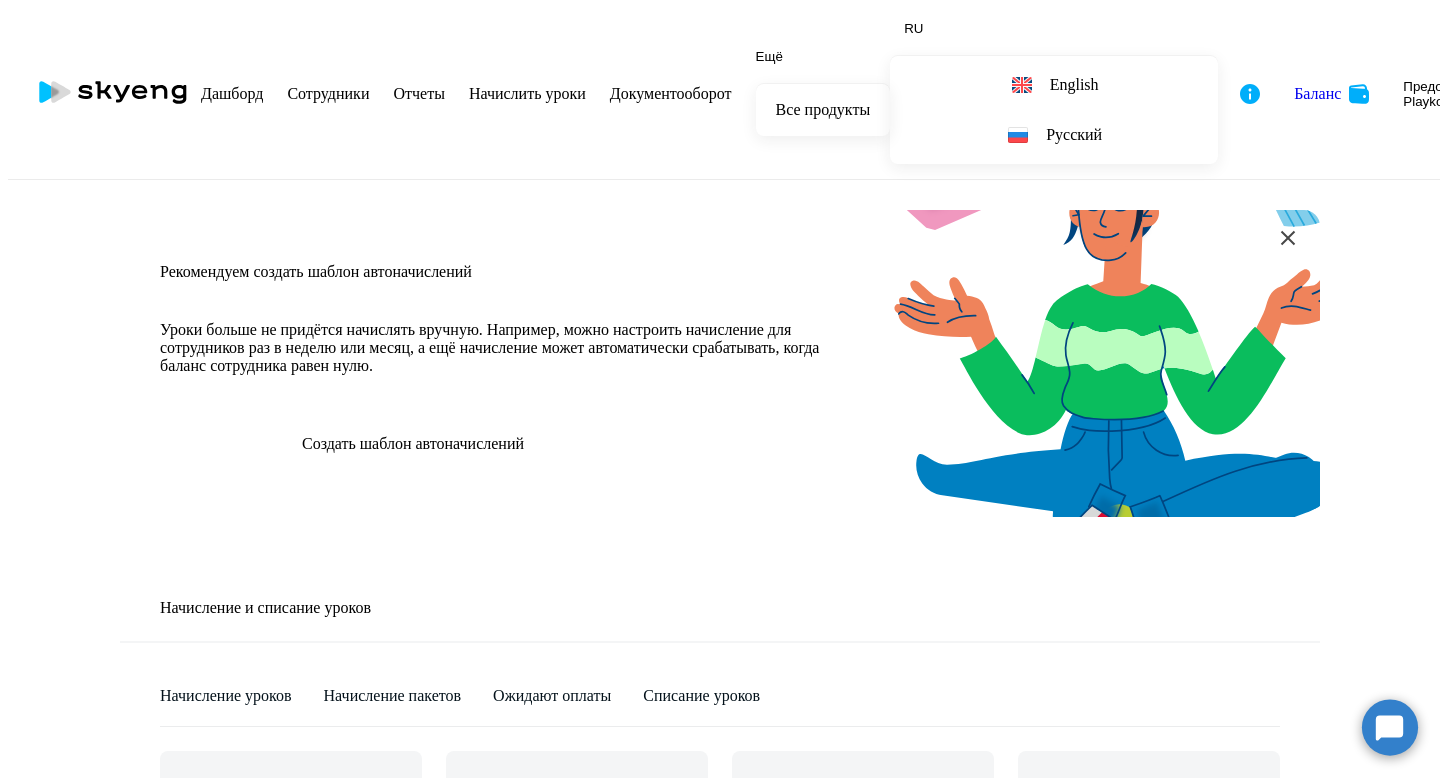scroll, scrollTop: 500, scrollLeft: 0, axis: vertical 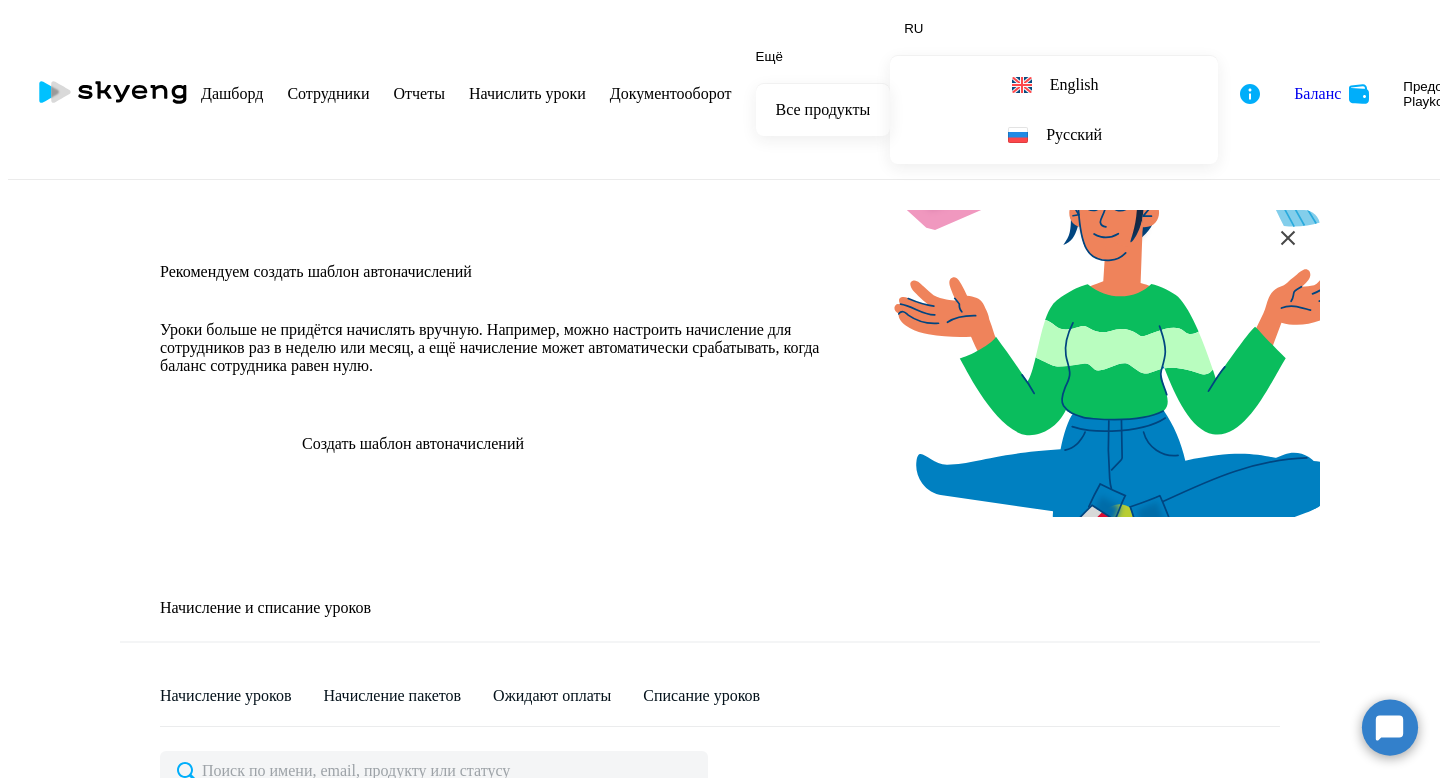 click at bounding box center [1200, 939] 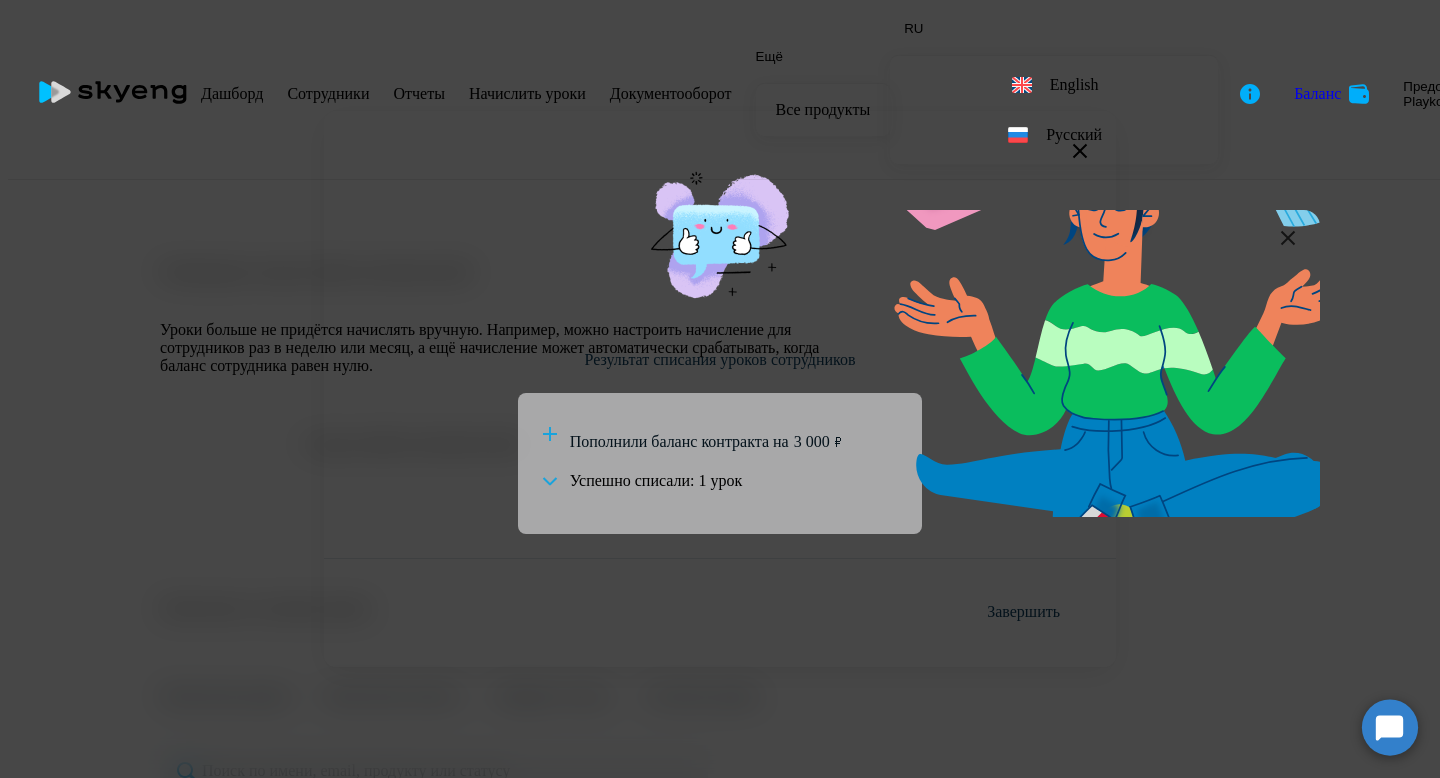 click on "Завершить" at bounding box center [1023, 612] 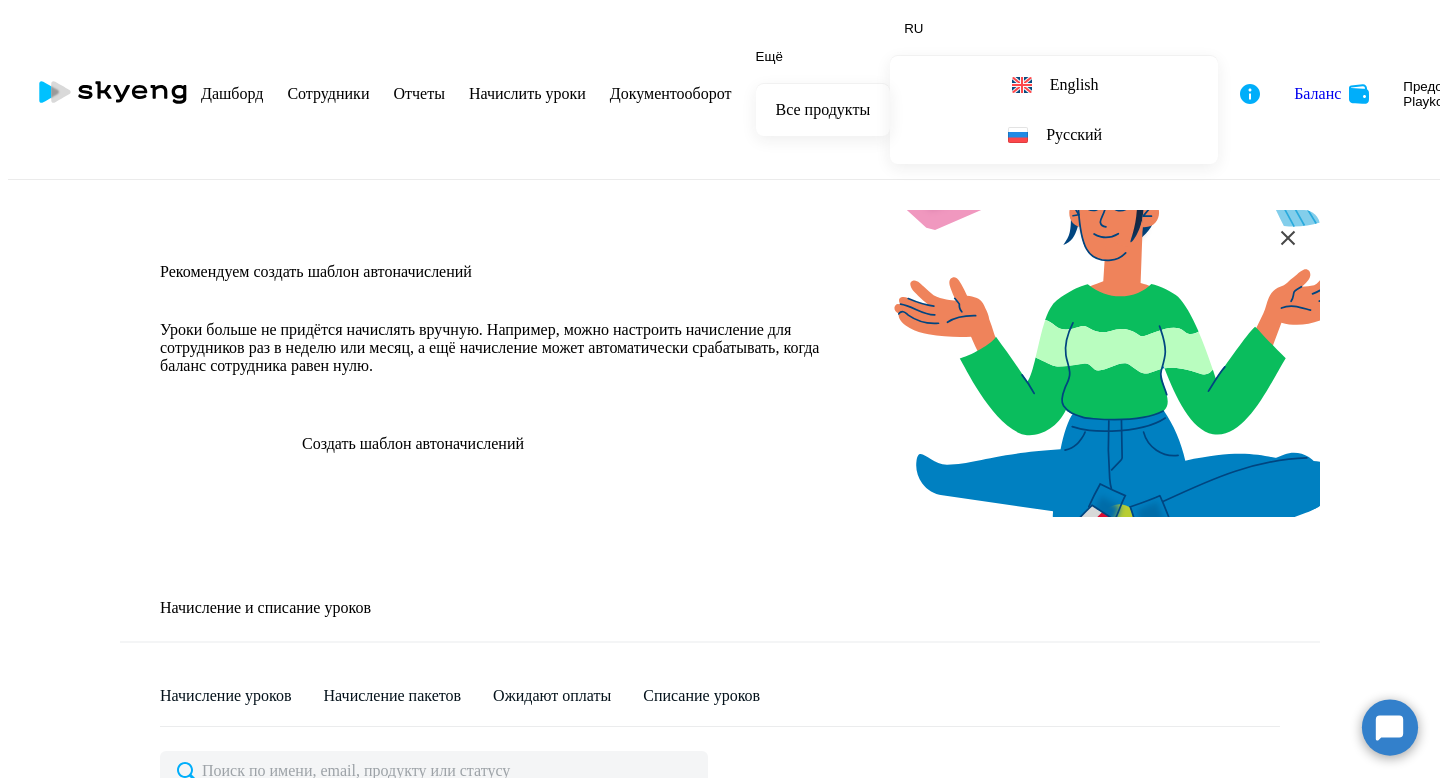scroll, scrollTop: 0, scrollLeft: 0, axis: both 